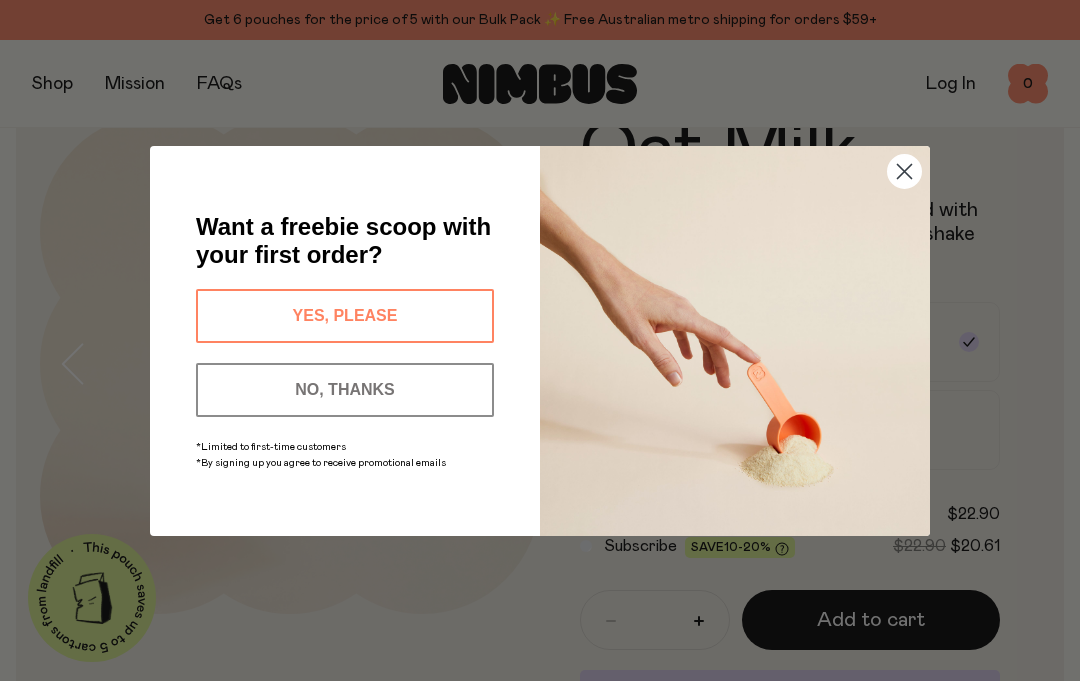 scroll, scrollTop: 61, scrollLeft: 0, axis: vertical 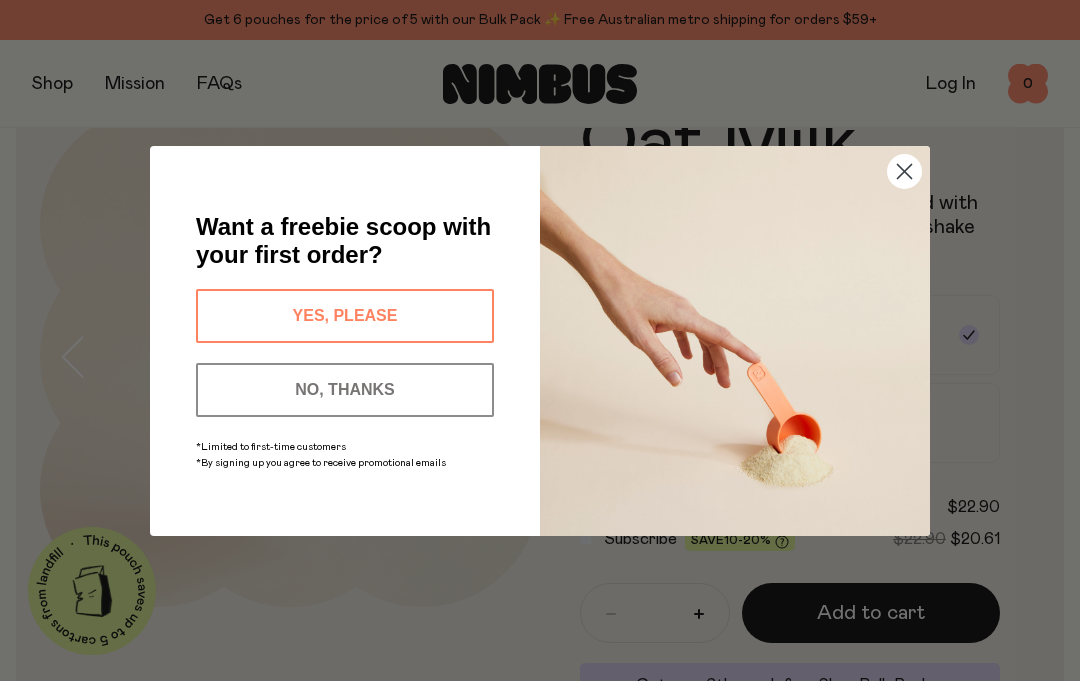 click 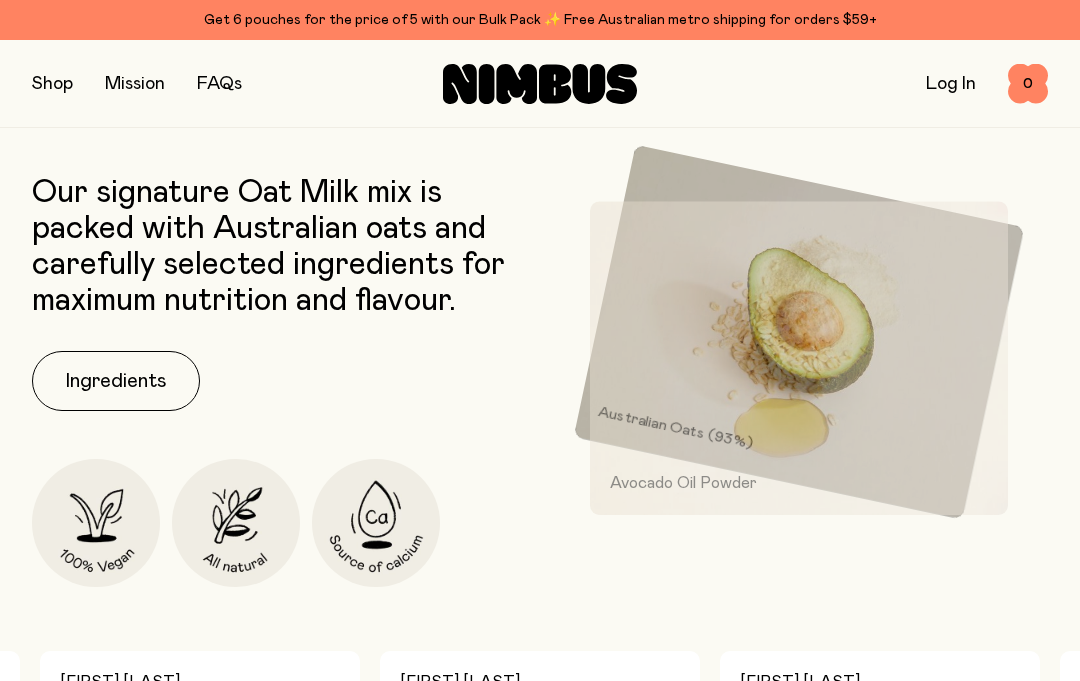 scroll, scrollTop: 820, scrollLeft: 0, axis: vertical 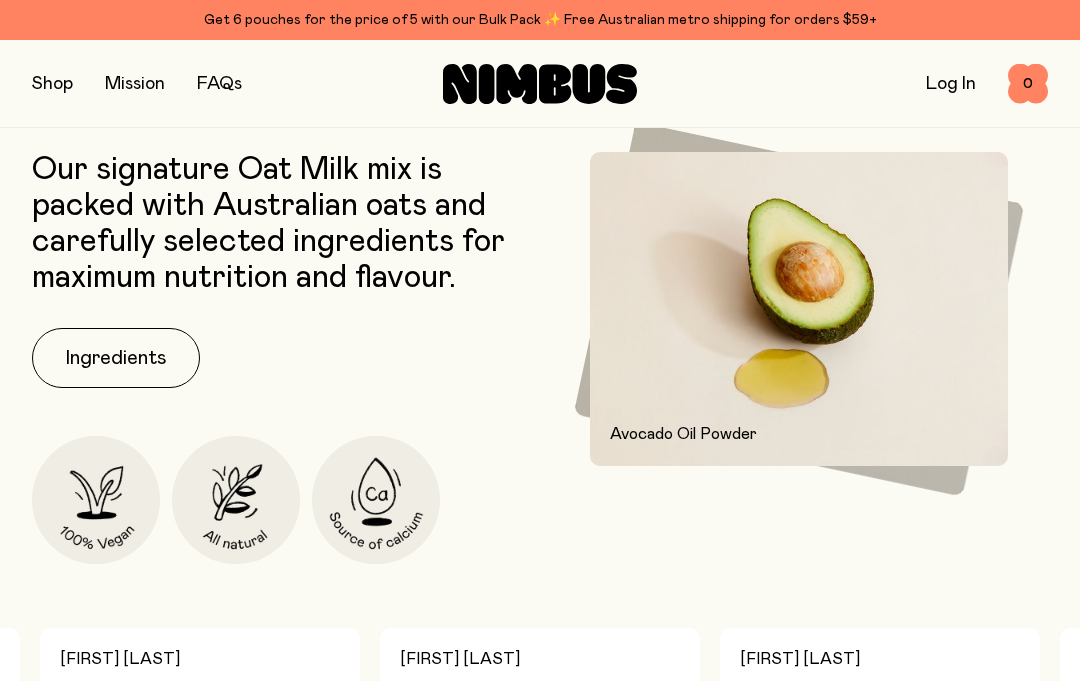 click on "Ingredients" at bounding box center [116, 358] 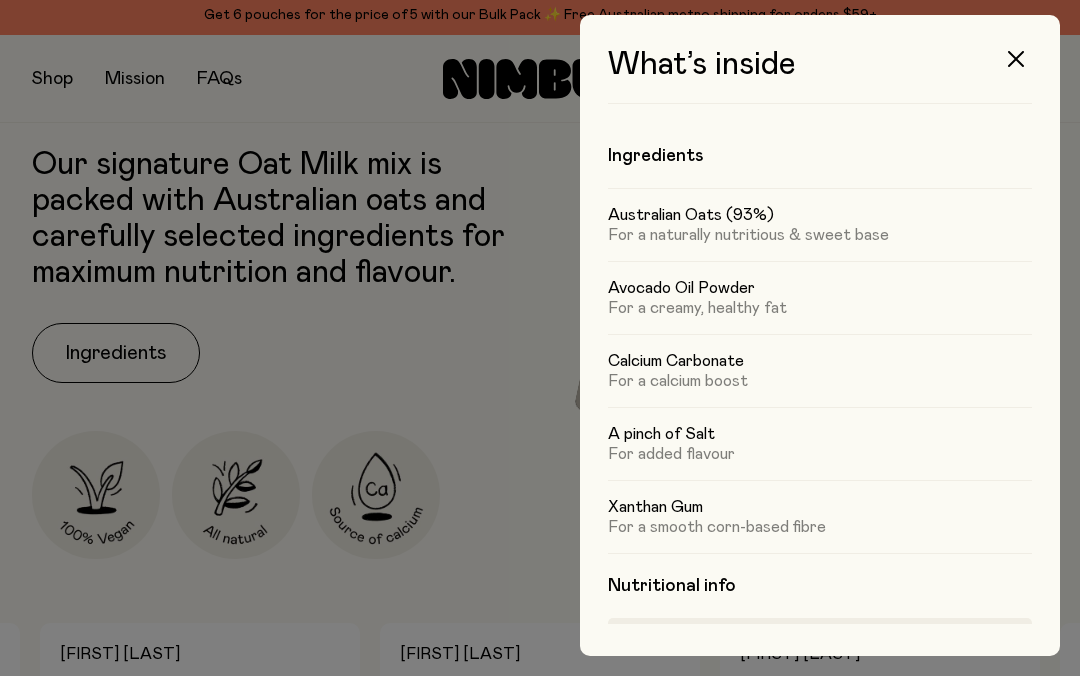 scroll, scrollTop: 0, scrollLeft: 0, axis: both 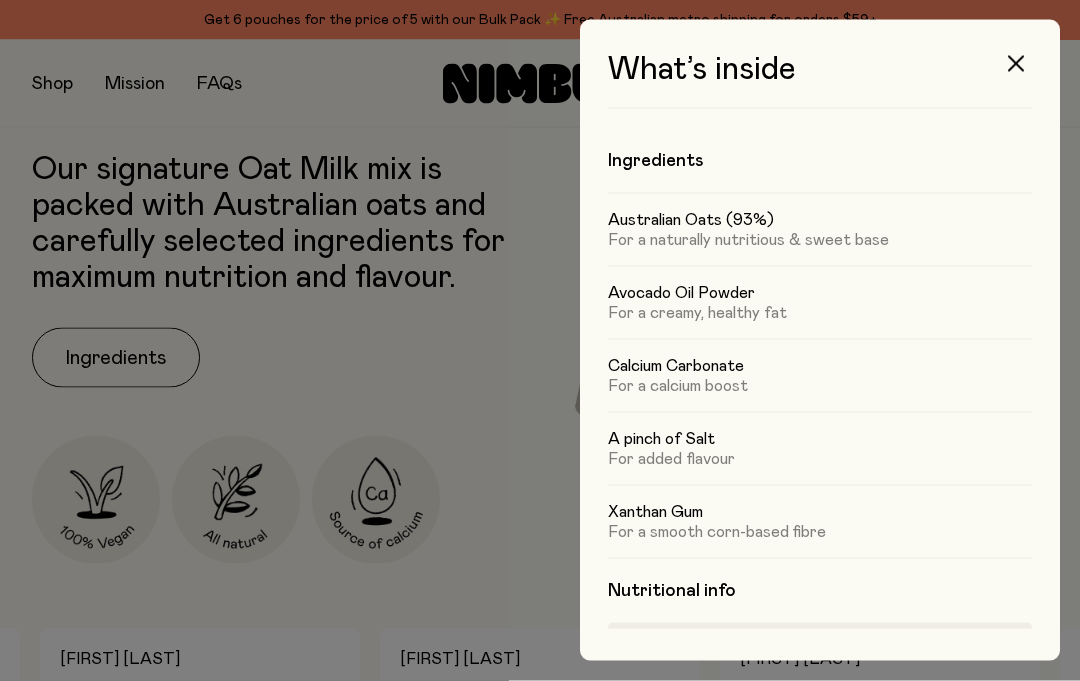 click at bounding box center [540, 340] 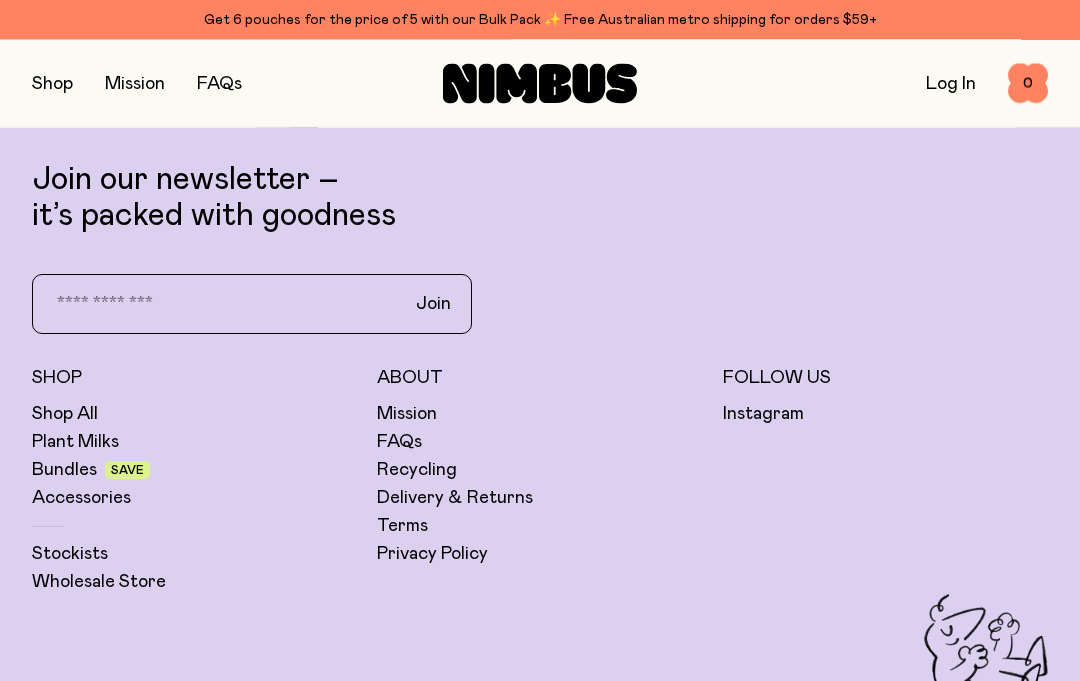 scroll, scrollTop: 4752, scrollLeft: 0, axis: vertical 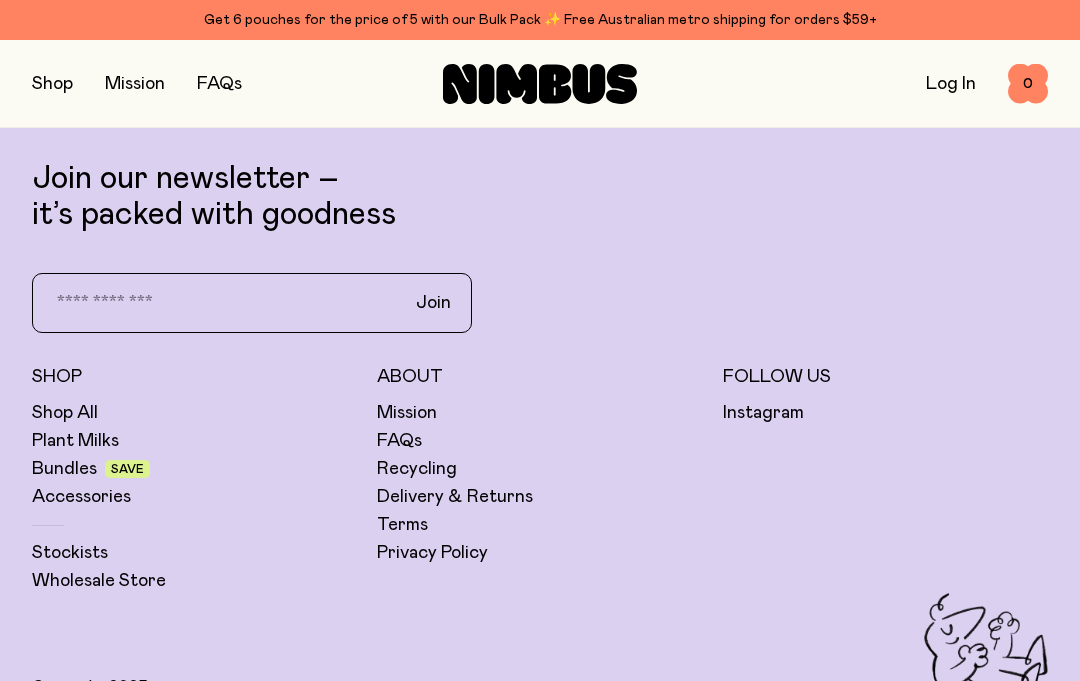 click on "Stockists" at bounding box center [70, 553] 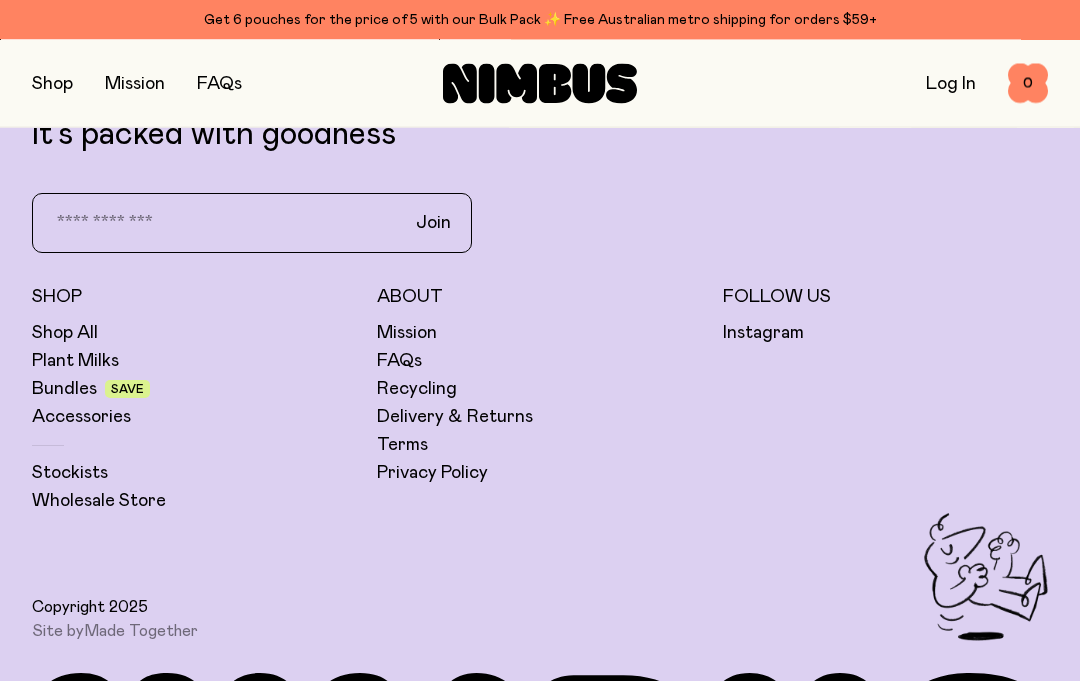 scroll, scrollTop: 4832, scrollLeft: 0, axis: vertical 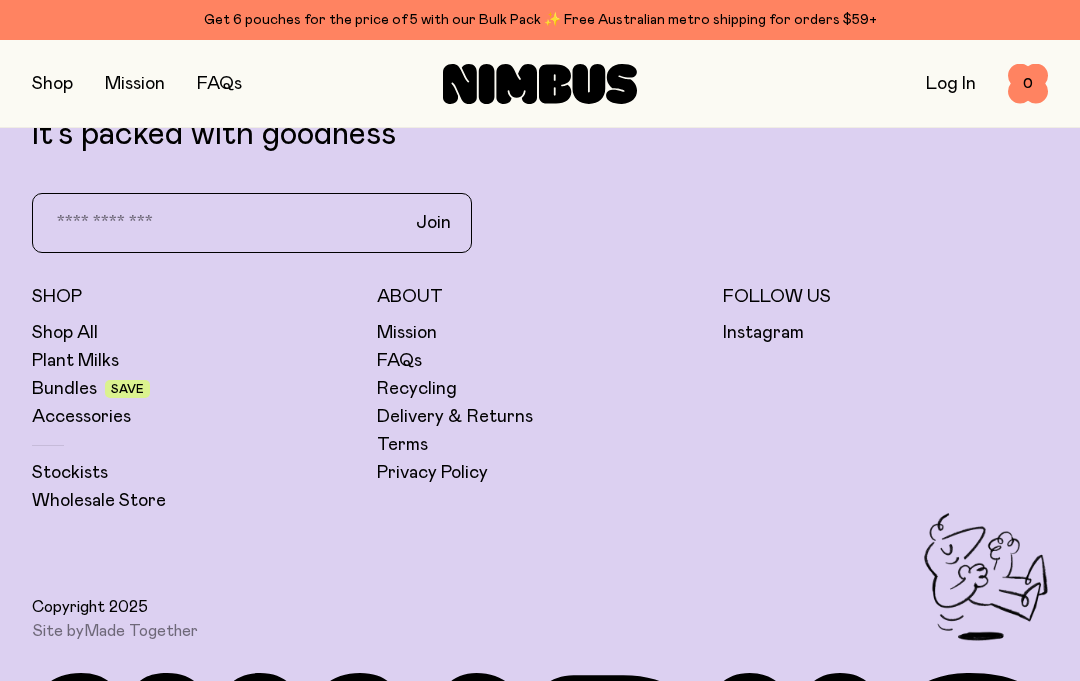 click on "Wholesale Store" at bounding box center (99, 501) 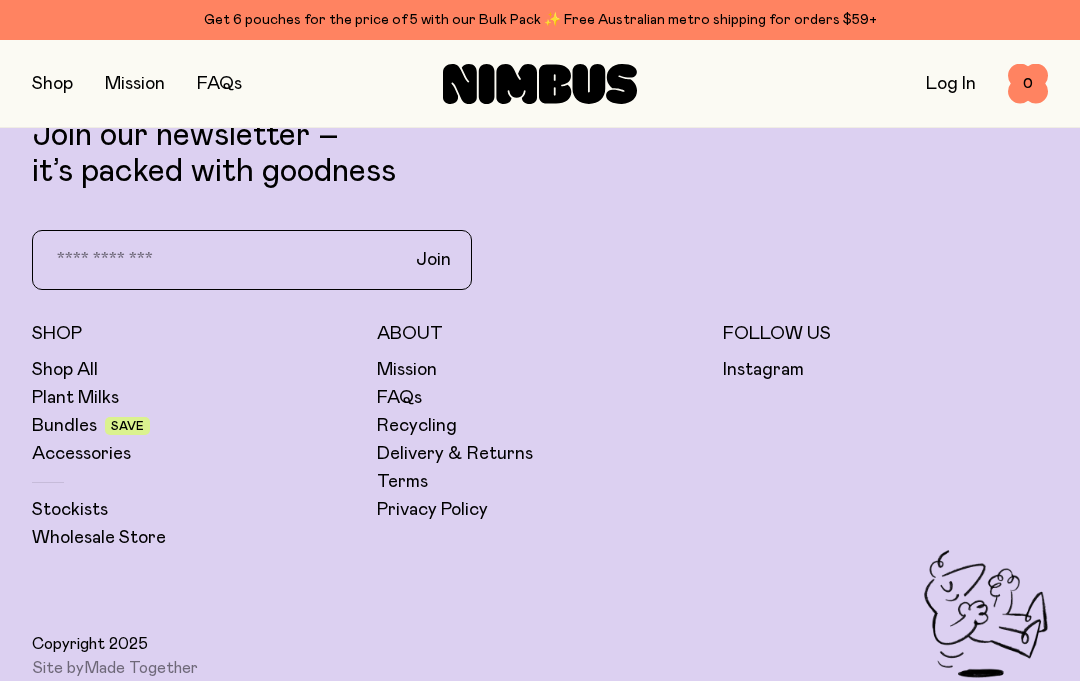 scroll, scrollTop: 4794, scrollLeft: 0, axis: vertical 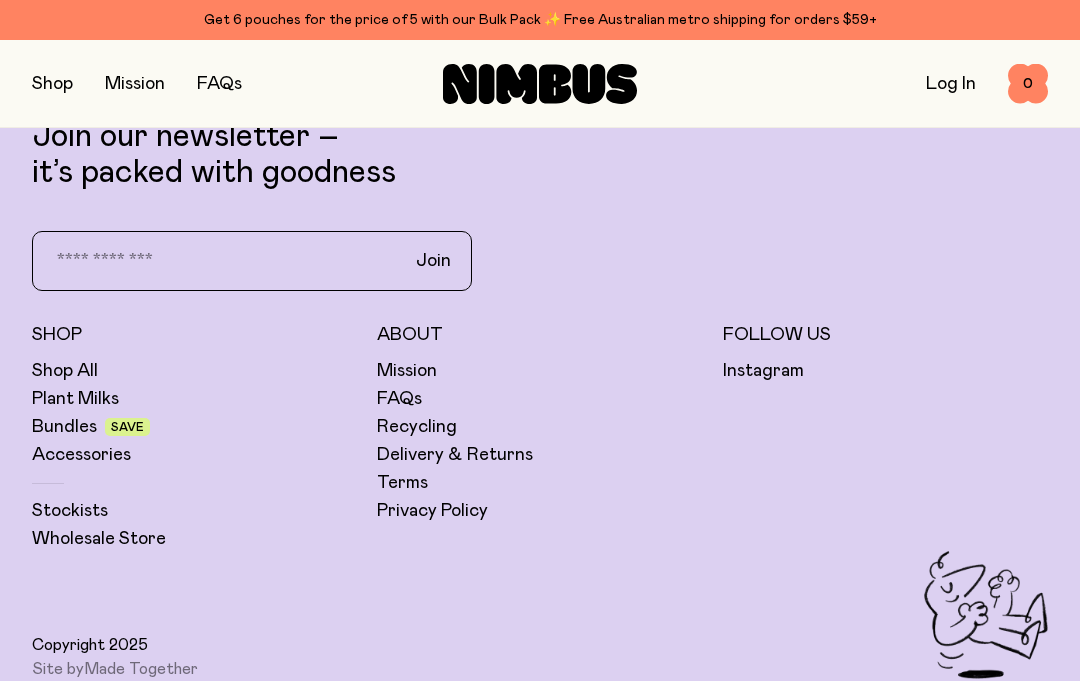 click on "FAQs" at bounding box center [219, 84] 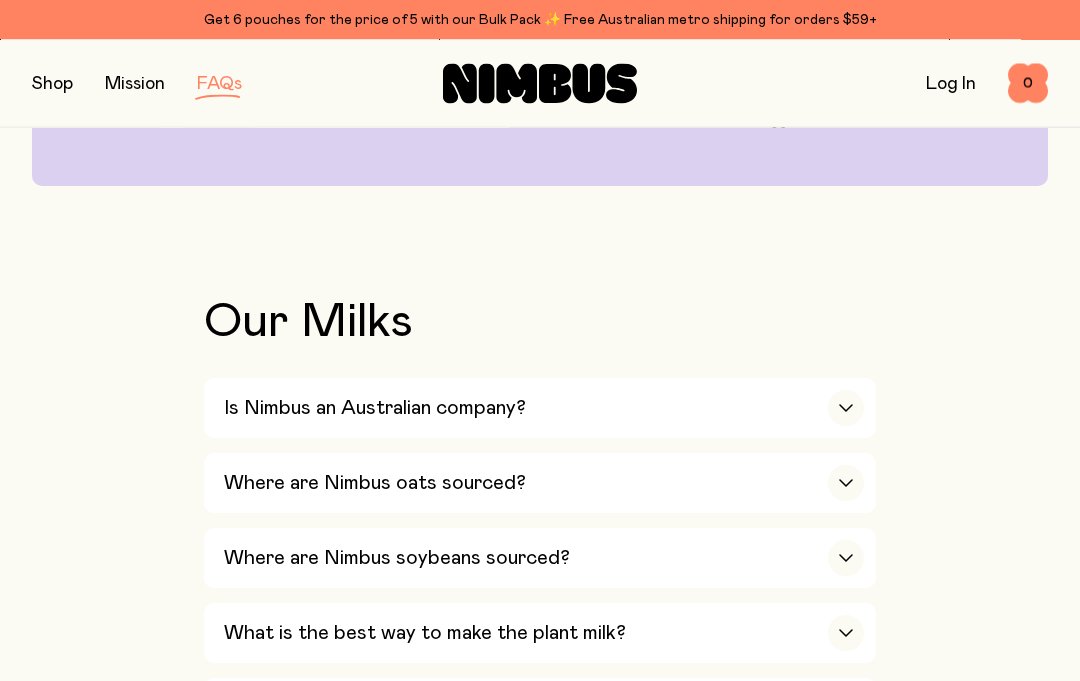 scroll, scrollTop: 530, scrollLeft: 0, axis: vertical 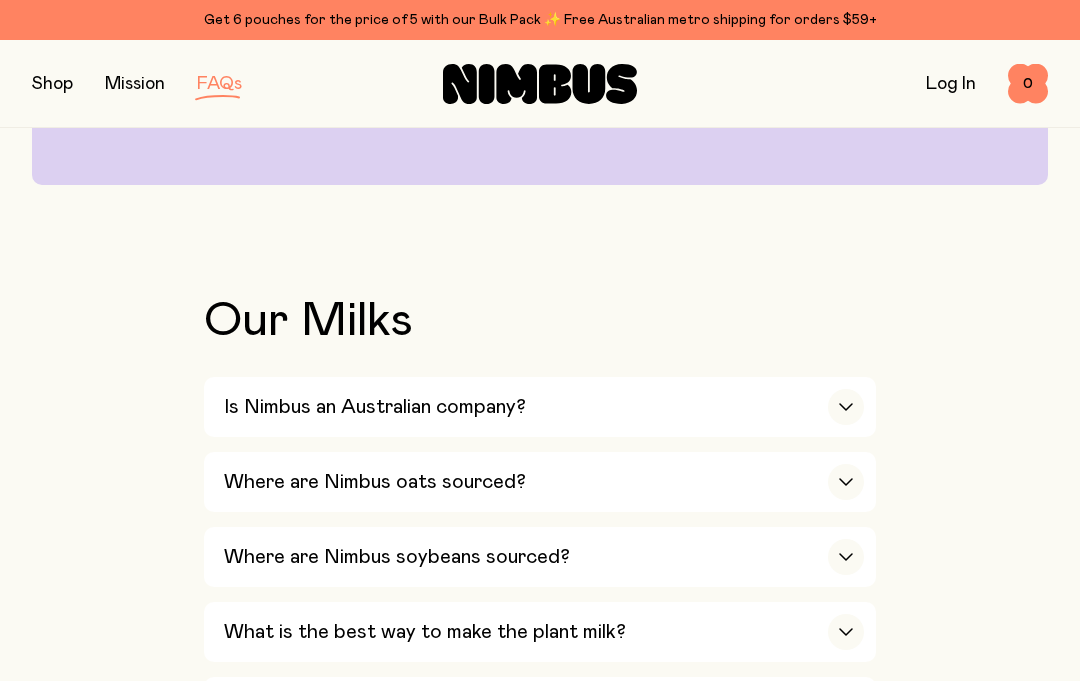 click on "Where are Nimbus oats sourced?" at bounding box center (375, 482) 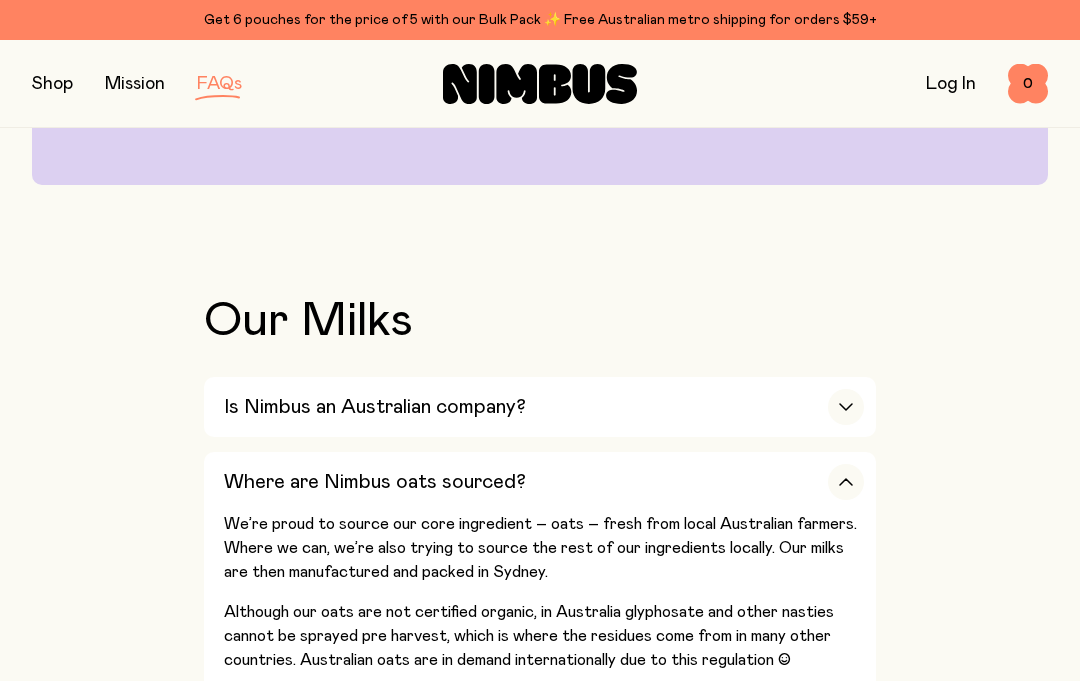 scroll, scrollTop: 551, scrollLeft: 0, axis: vertical 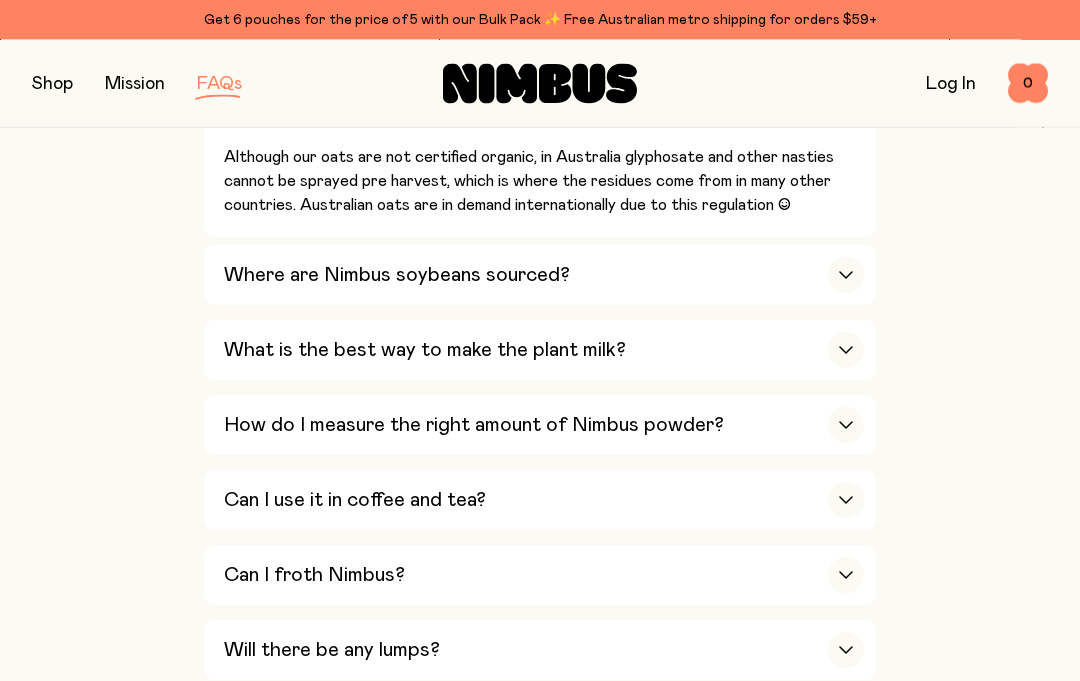 click on "Can I use it in coffee and tea?" at bounding box center (355, 501) 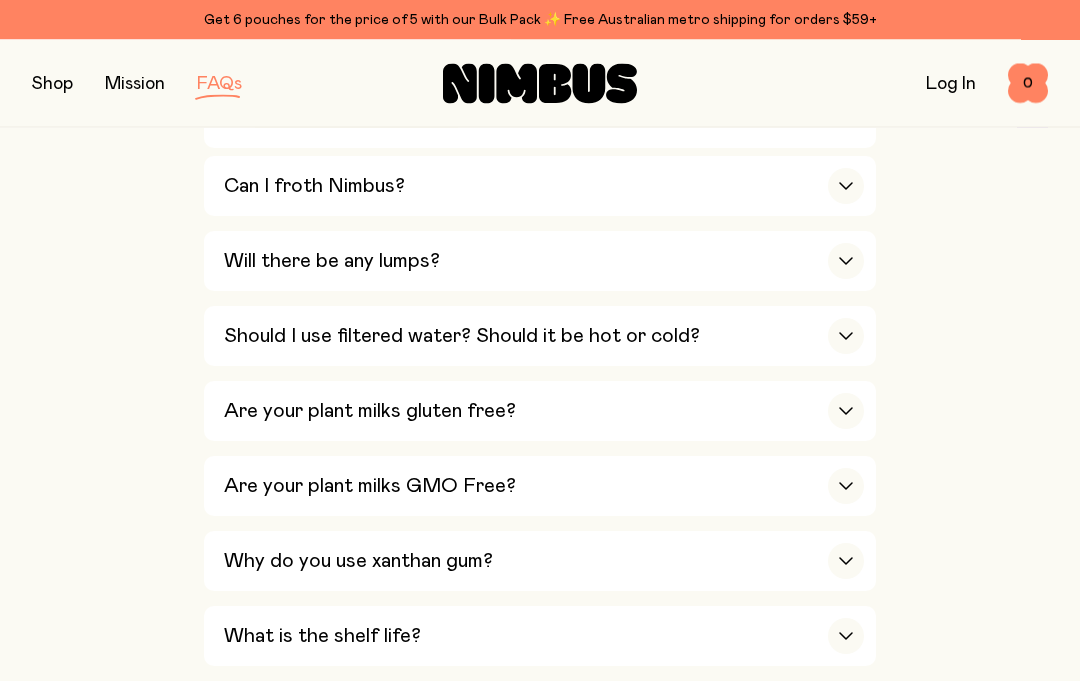 scroll, scrollTop: 1543, scrollLeft: 0, axis: vertical 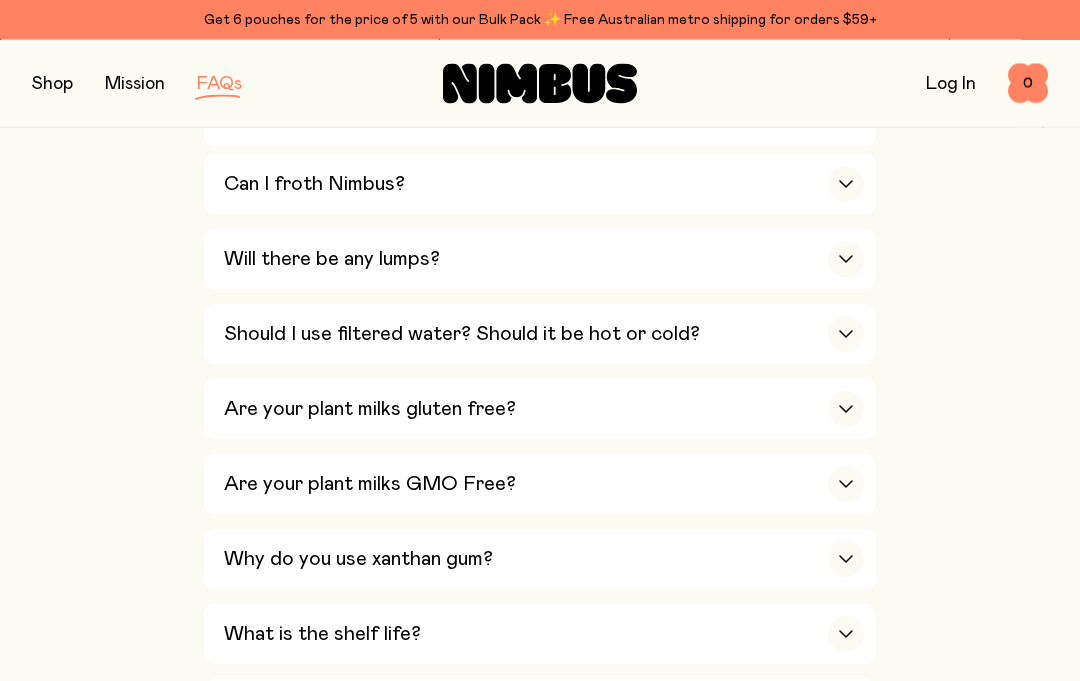 click on "Are your plant milks gluten free?" at bounding box center [544, 410] 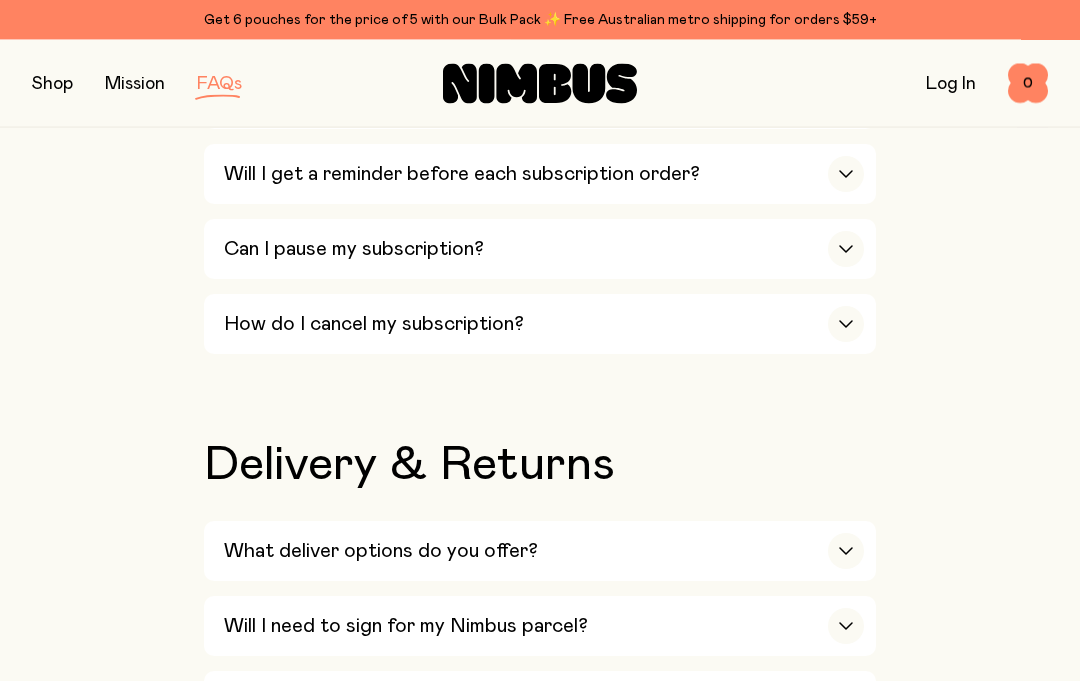 scroll, scrollTop: 2993, scrollLeft: 0, axis: vertical 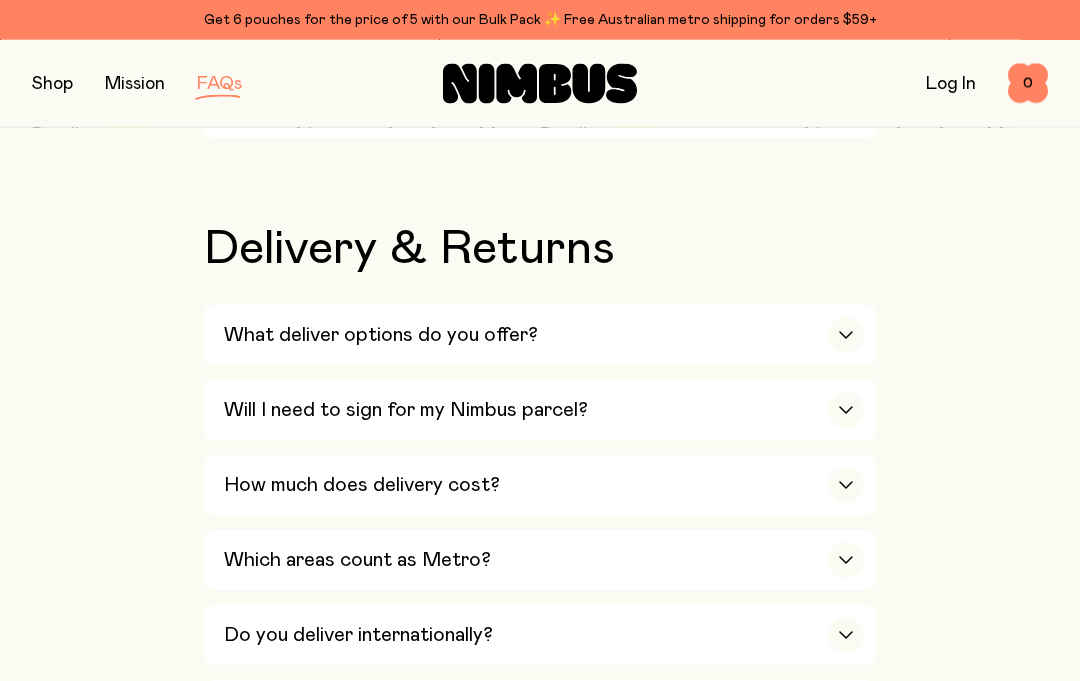 click on "Do you deliver internationally?" at bounding box center [358, 636] 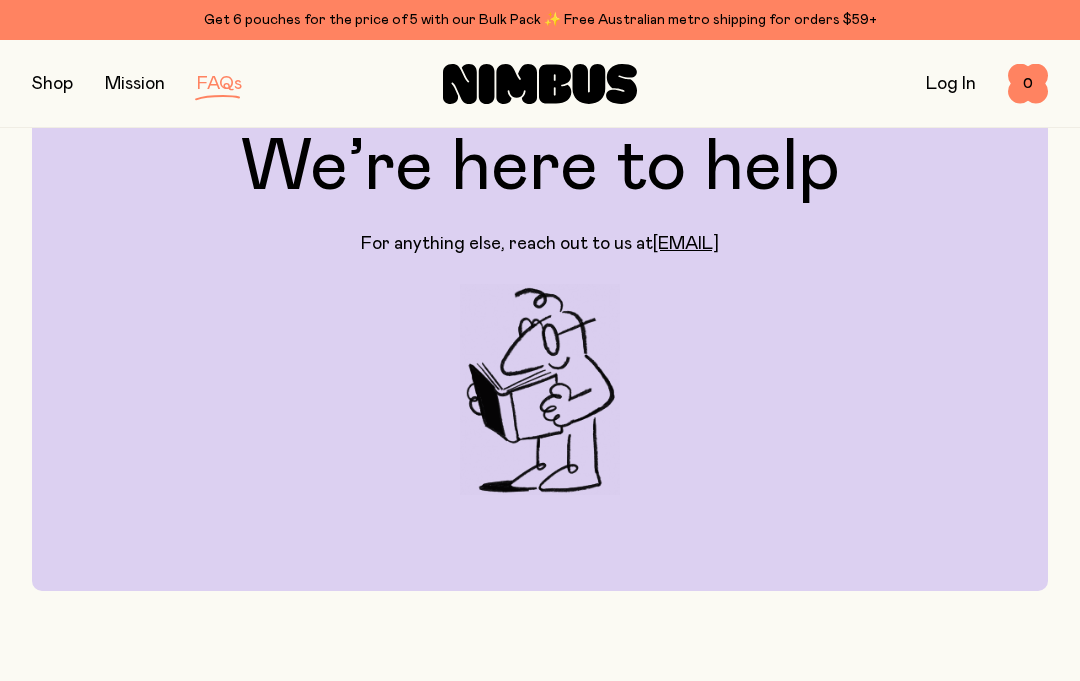 scroll, scrollTop: 0, scrollLeft: 0, axis: both 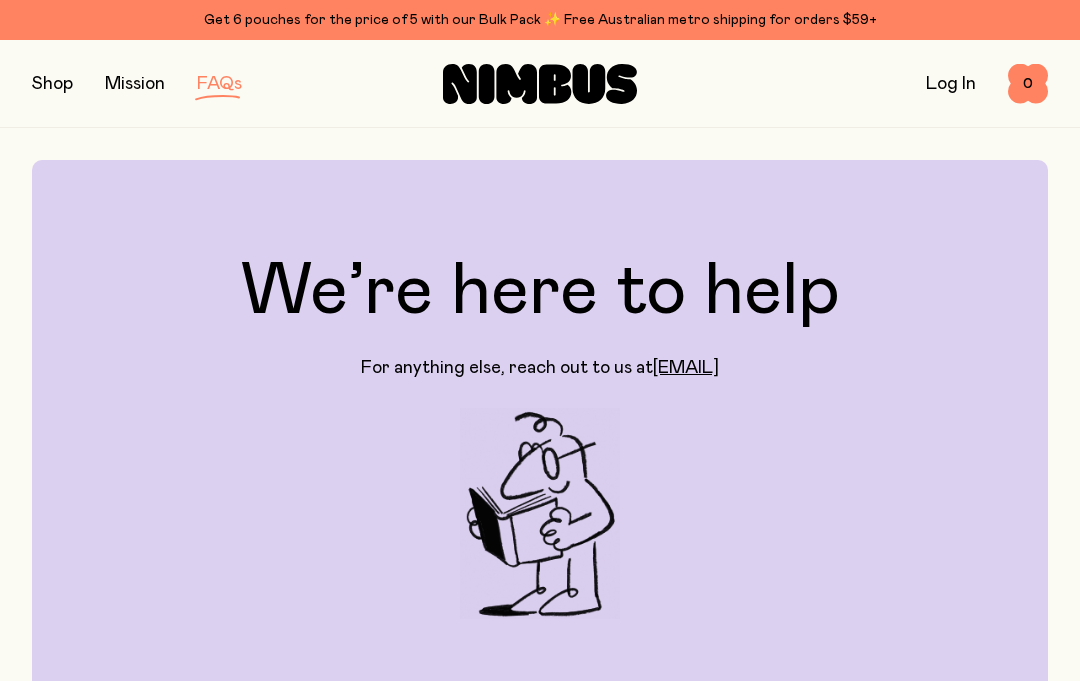 click at bounding box center [52, 84] 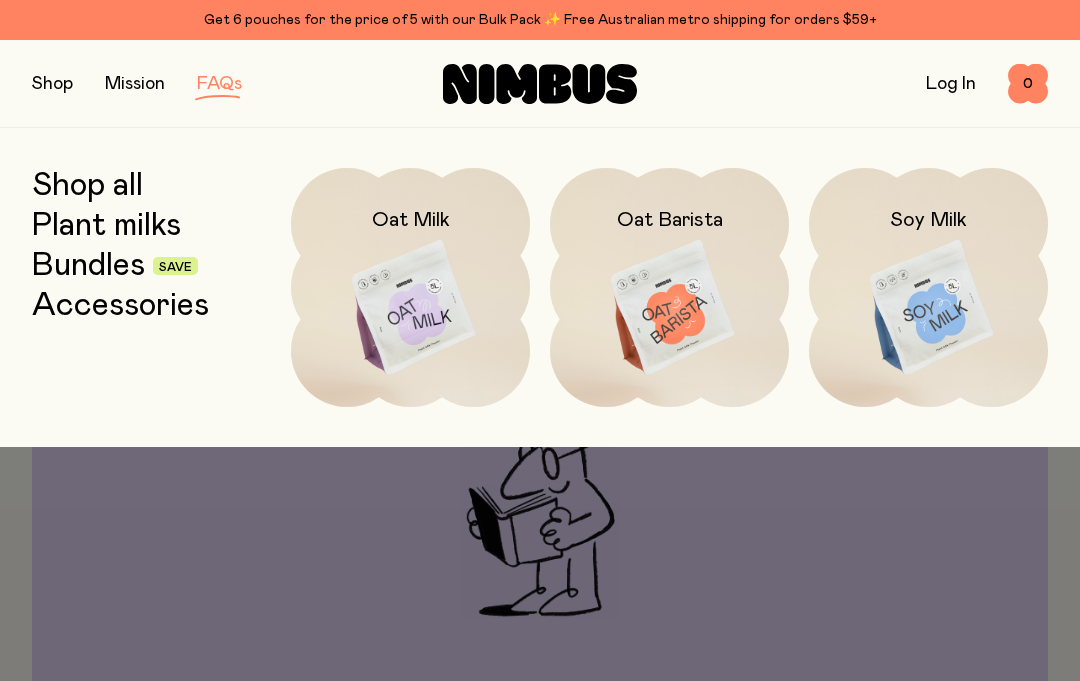 click at bounding box center (410, 308) 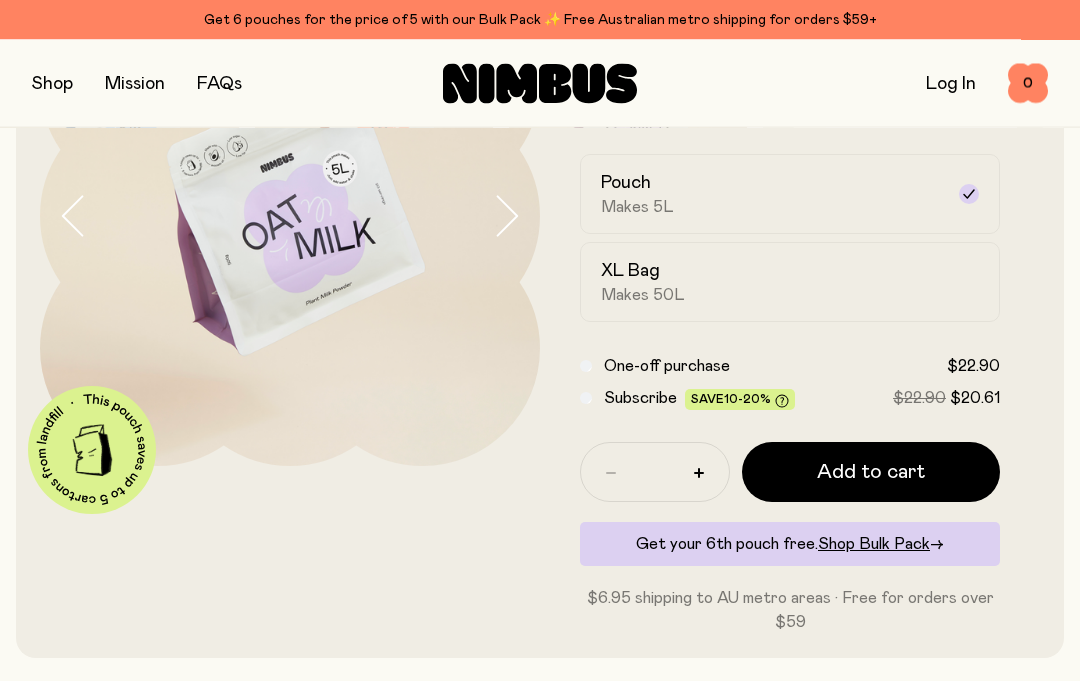 scroll, scrollTop: 202, scrollLeft: 0, axis: vertical 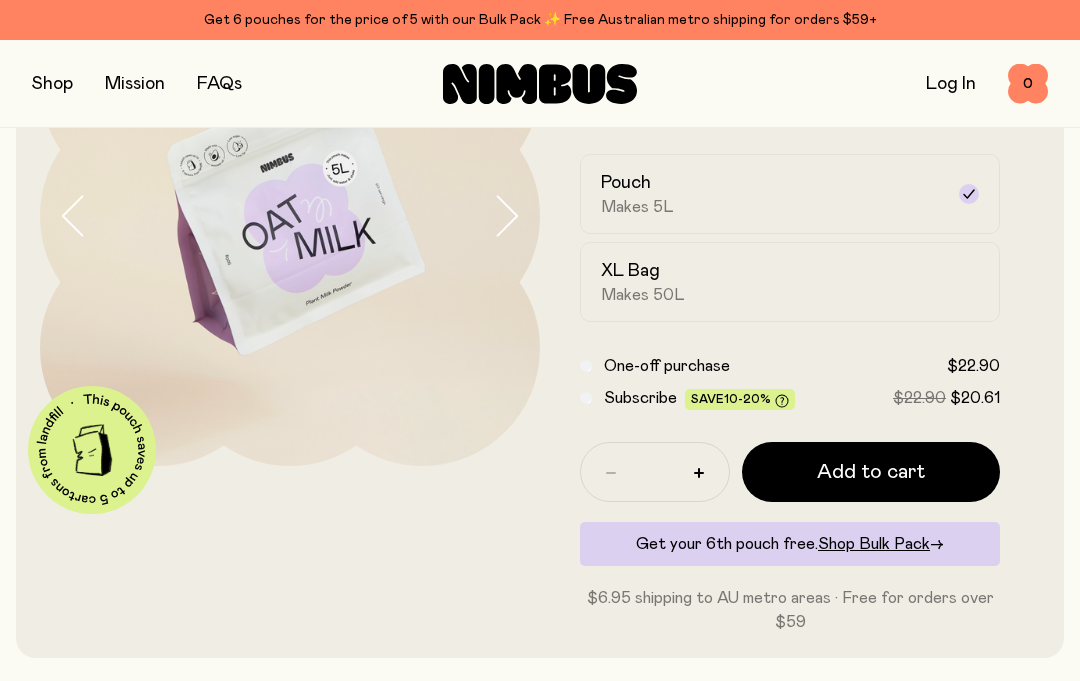 click on "Add to cart" at bounding box center [871, 472] 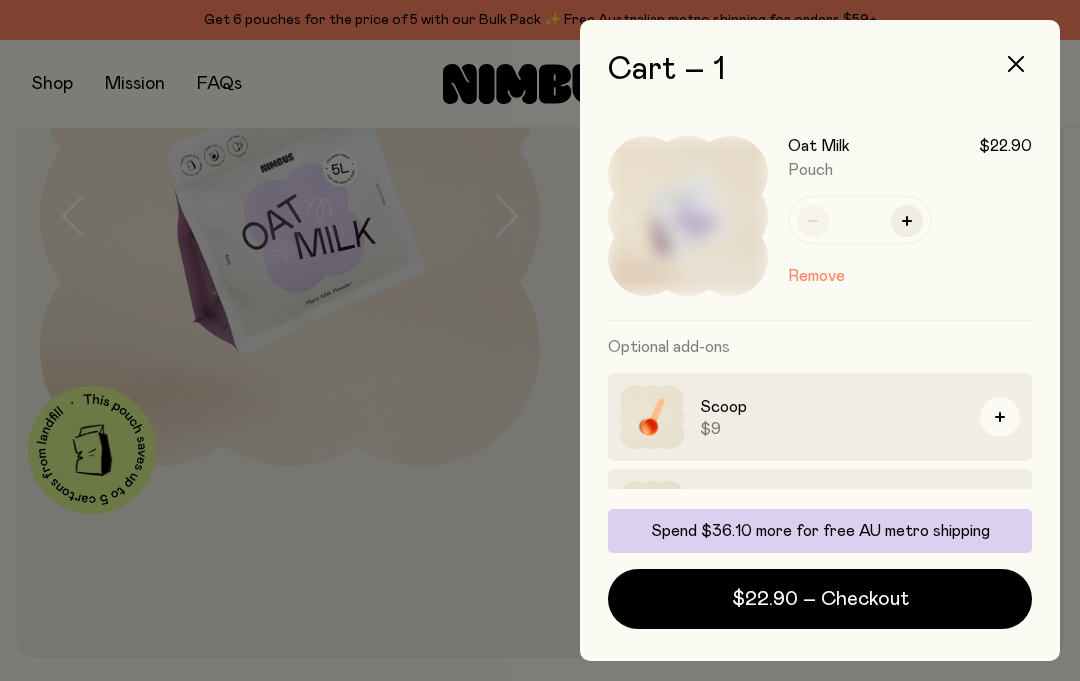 scroll, scrollTop: 0, scrollLeft: 0, axis: both 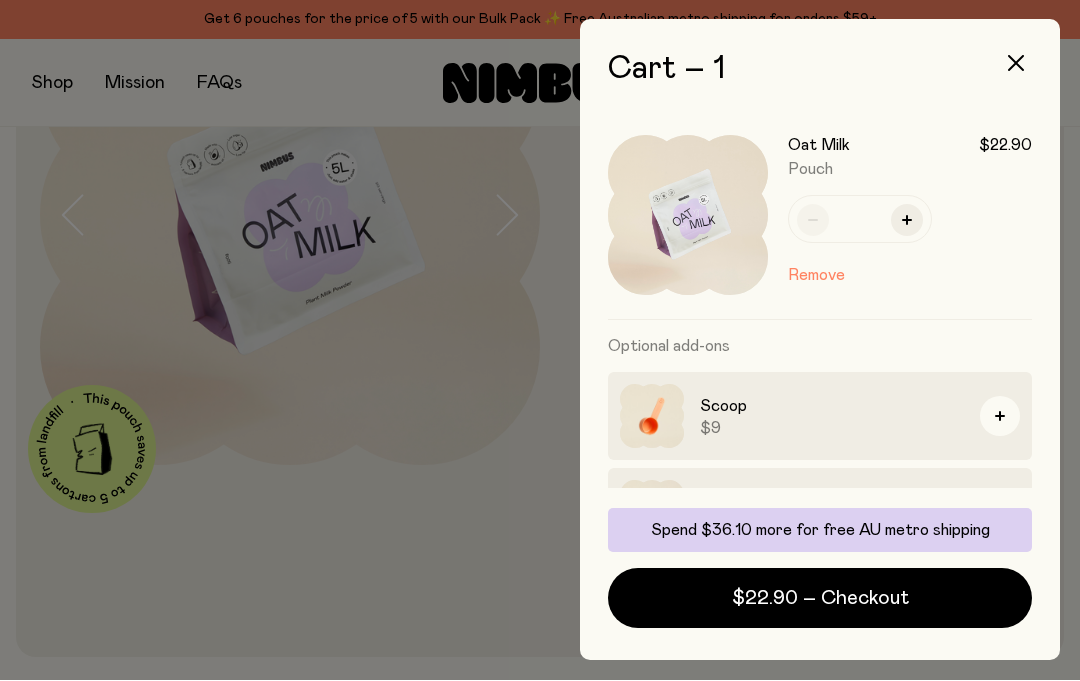 click at bounding box center (1000, 417) 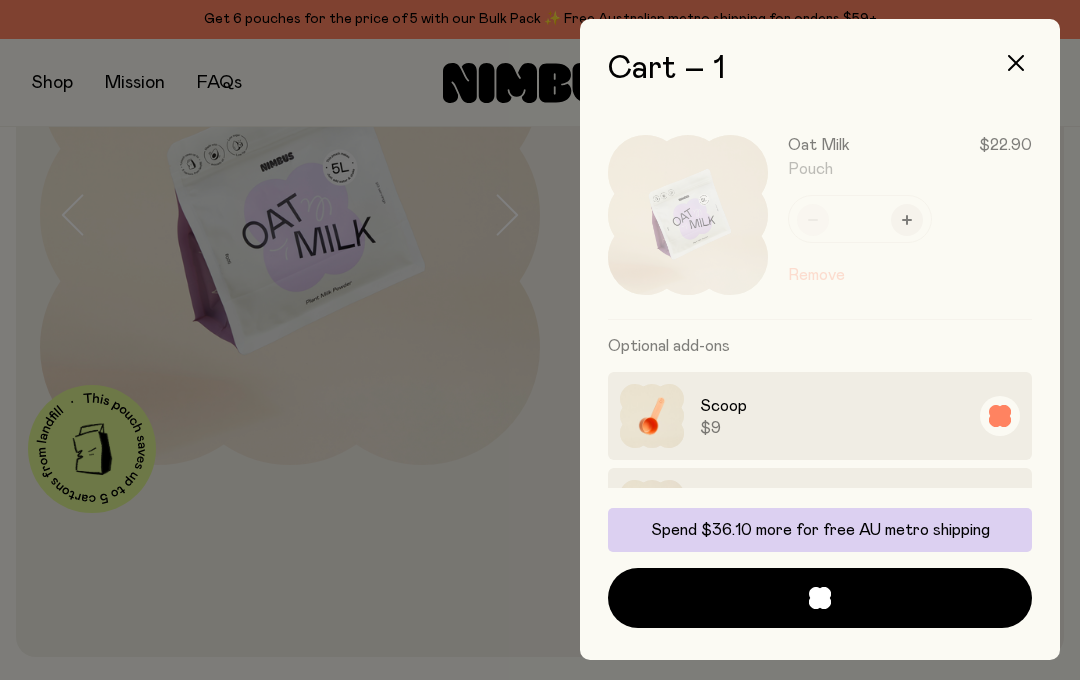 click at bounding box center [1000, 513] 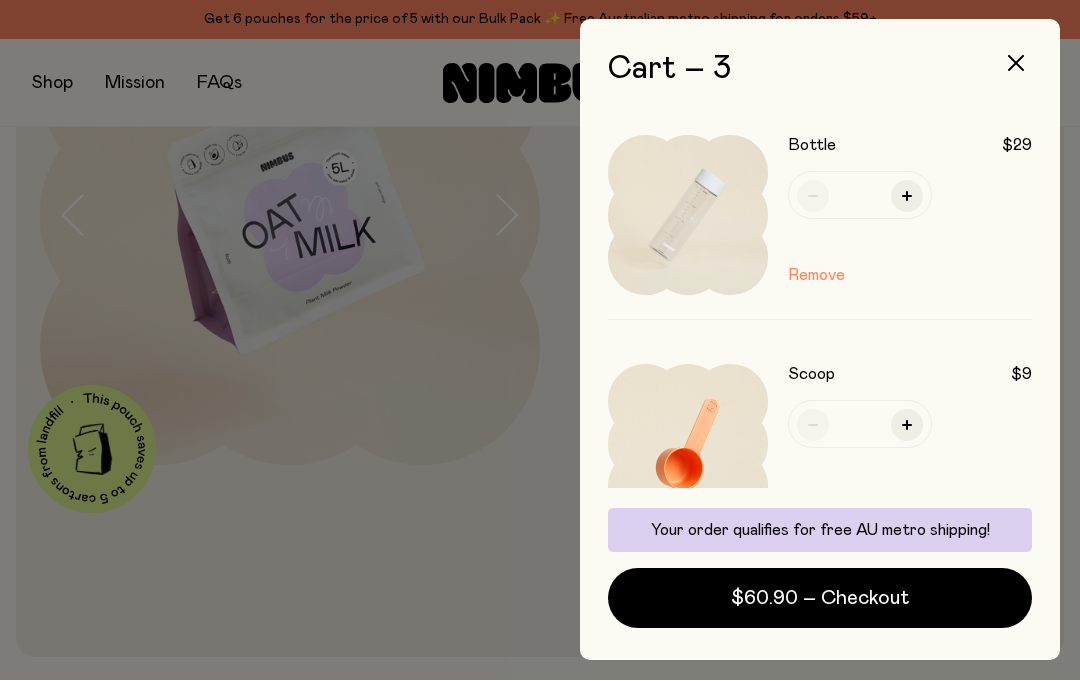 click on "$60.90 – Checkout" at bounding box center (820, 599) 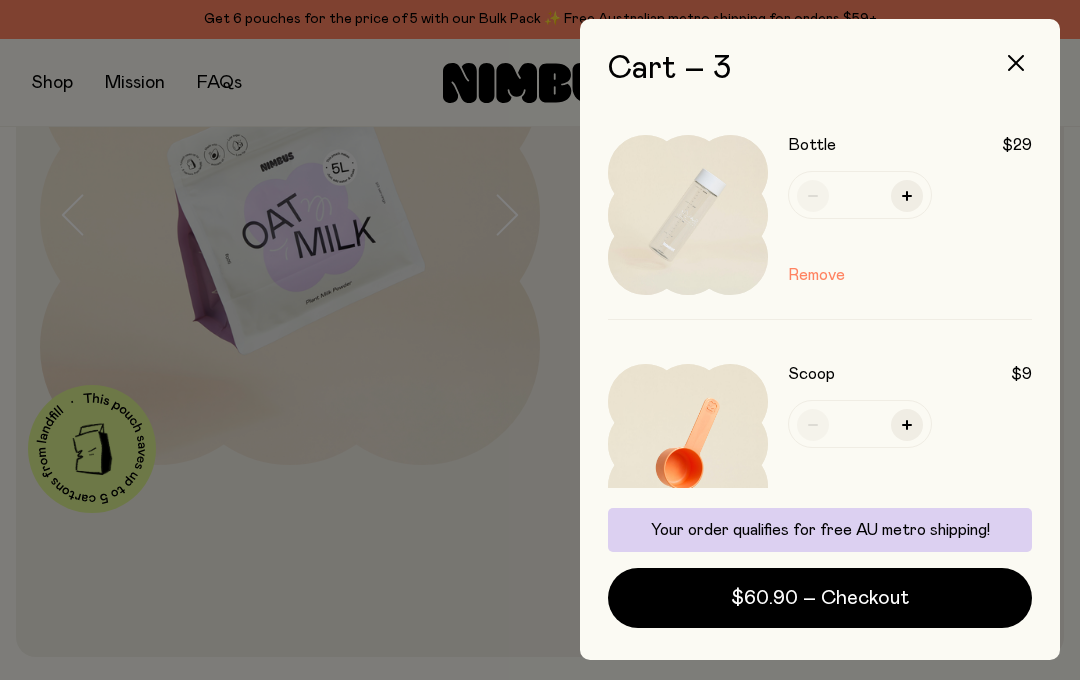 scroll, scrollTop: 0, scrollLeft: 0, axis: both 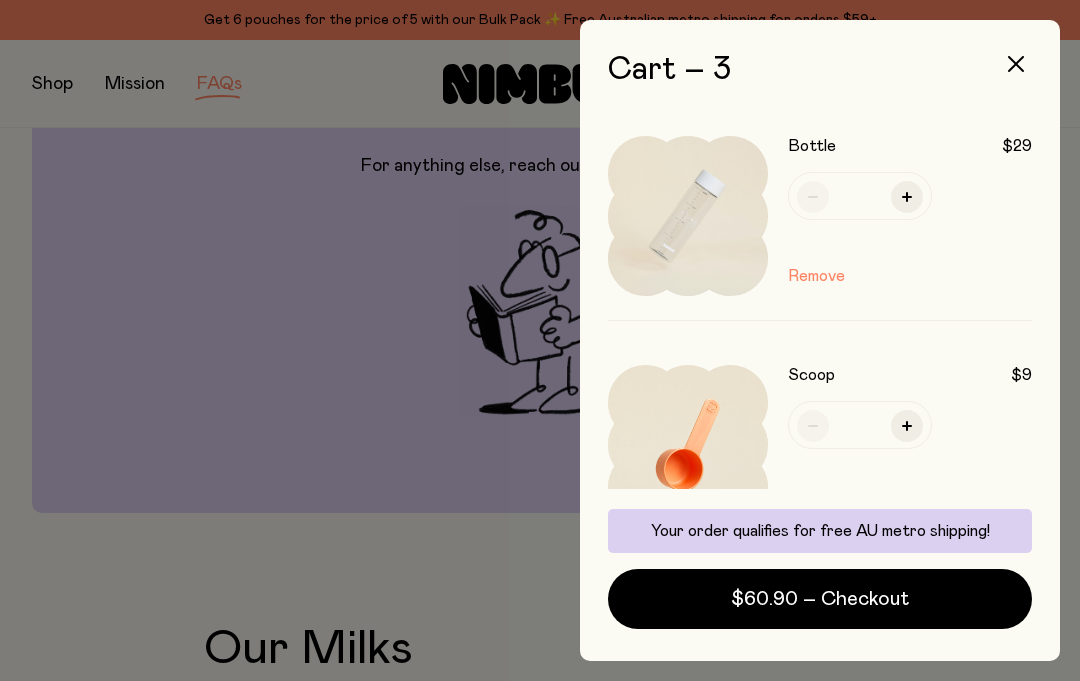 click at bounding box center [1016, 64] 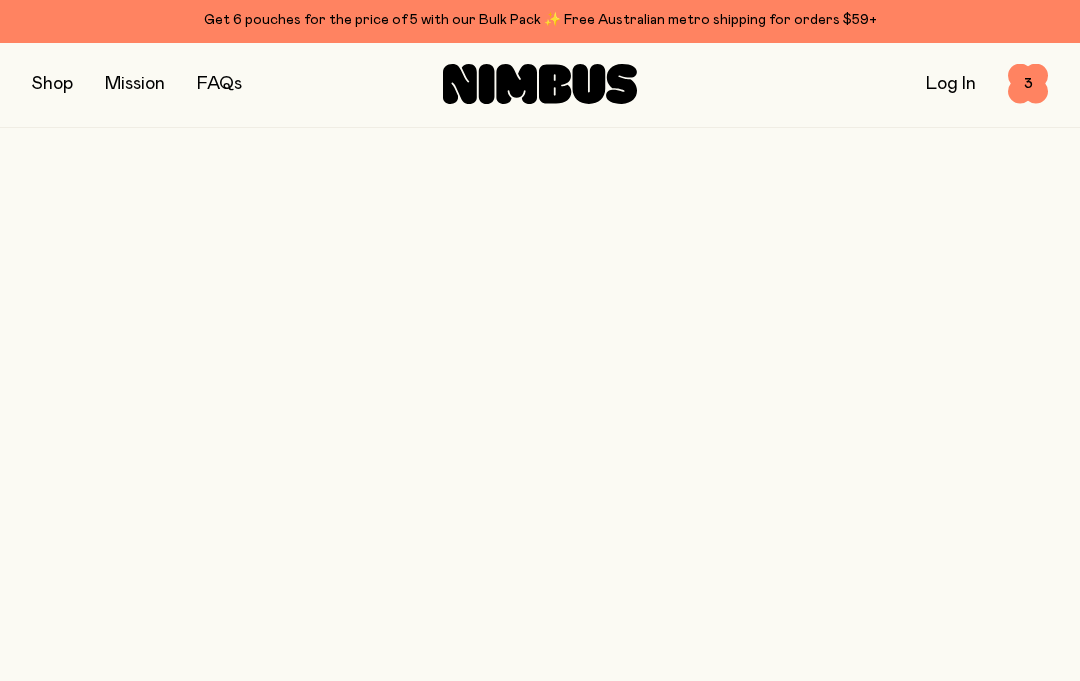 scroll, scrollTop: 4794, scrollLeft: 0, axis: vertical 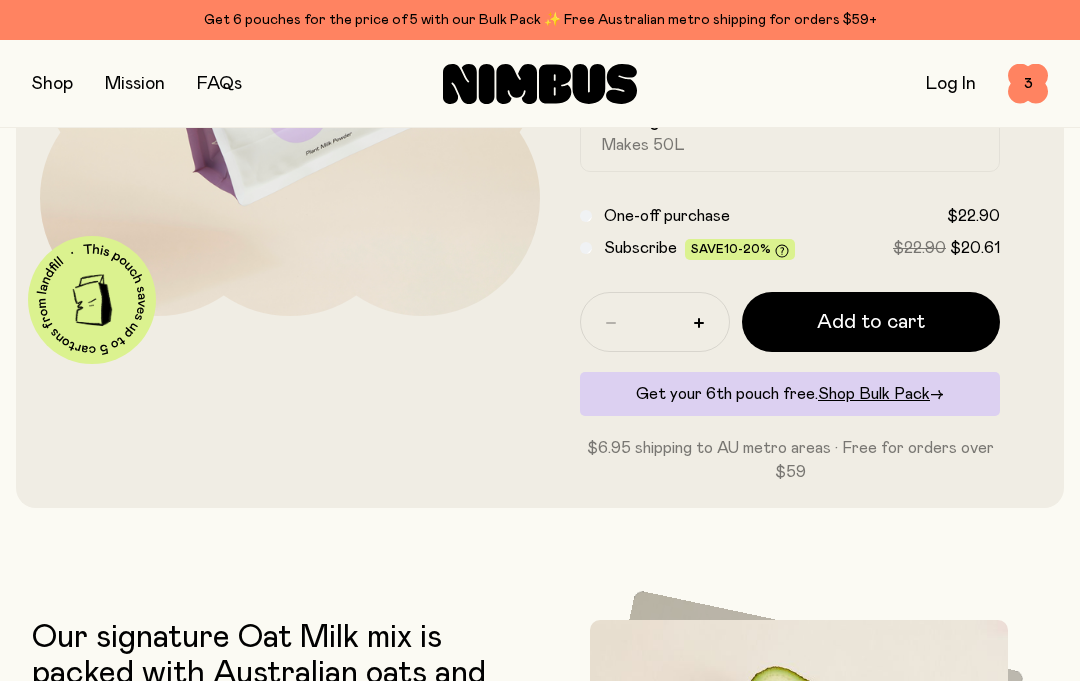 click on "Add to cart" at bounding box center (871, 322) 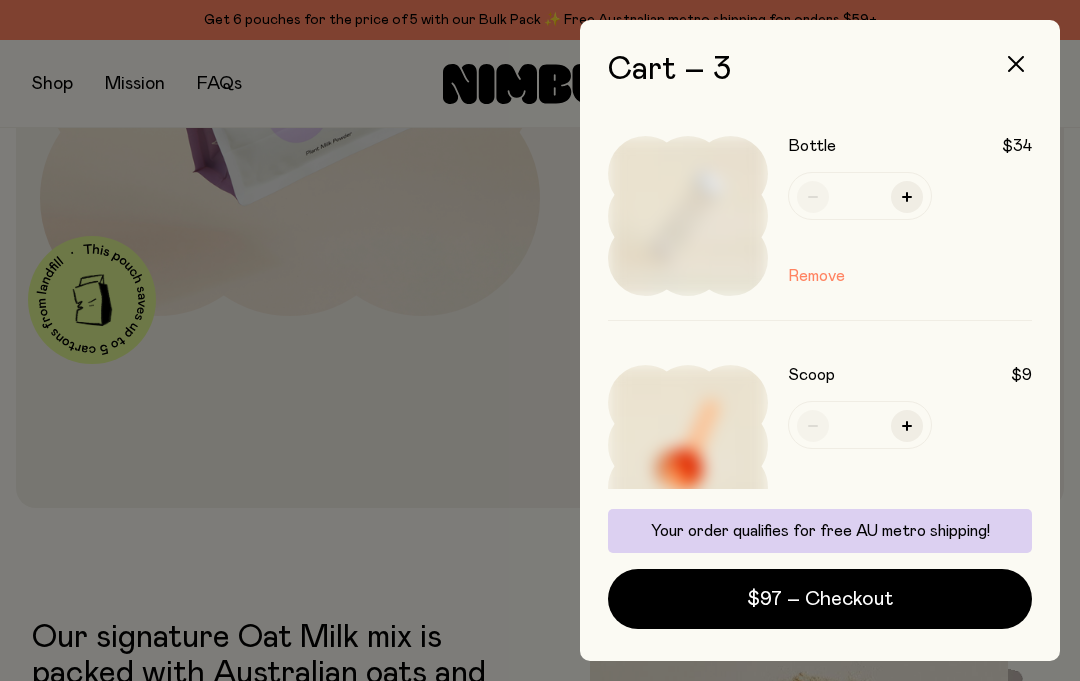 scroll, scrollTop: 23, scrollLeft: 0, axis: vertical 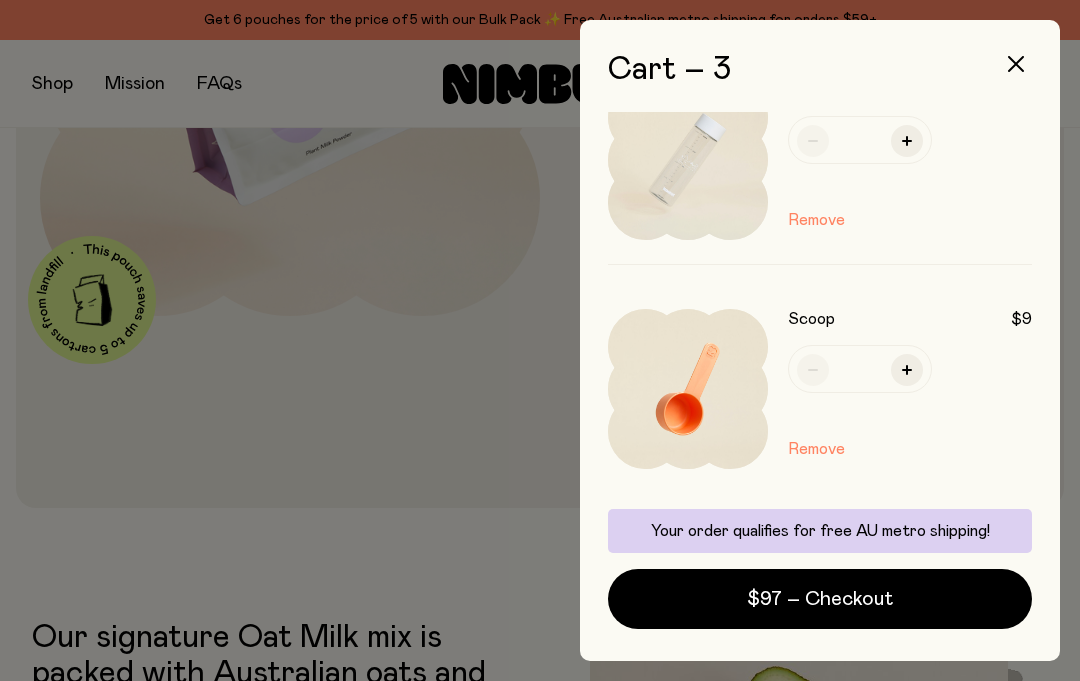click on "Remove" at bounding box center (816, 449) 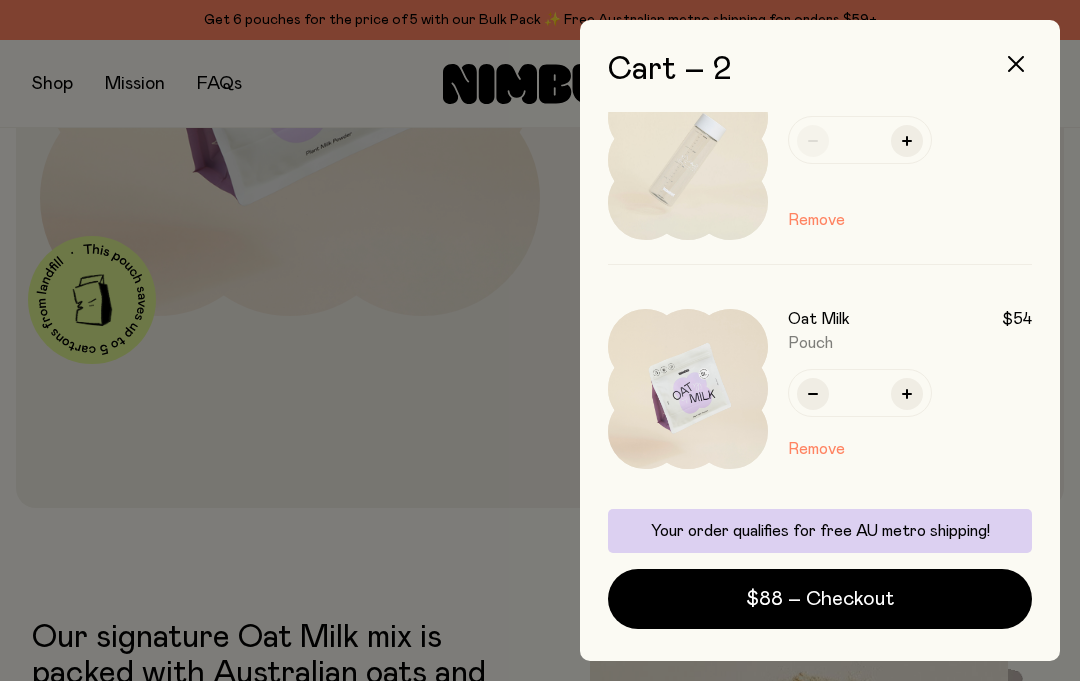 click on "Remove" at bounding box center [816, 220] 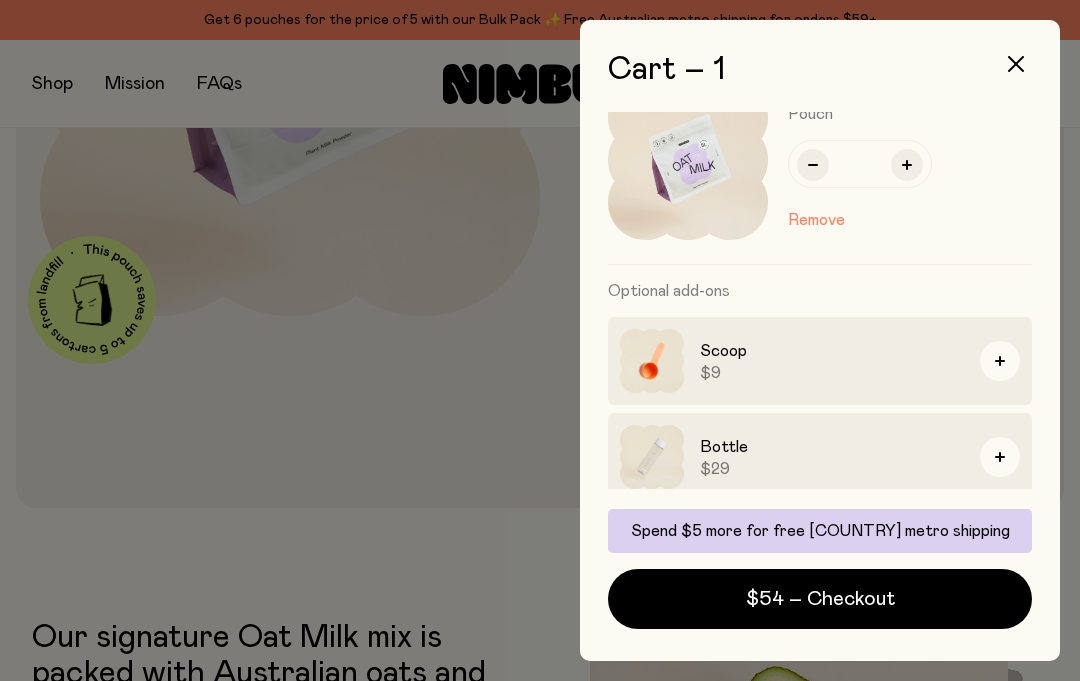 click at bounding box center (813, 165) 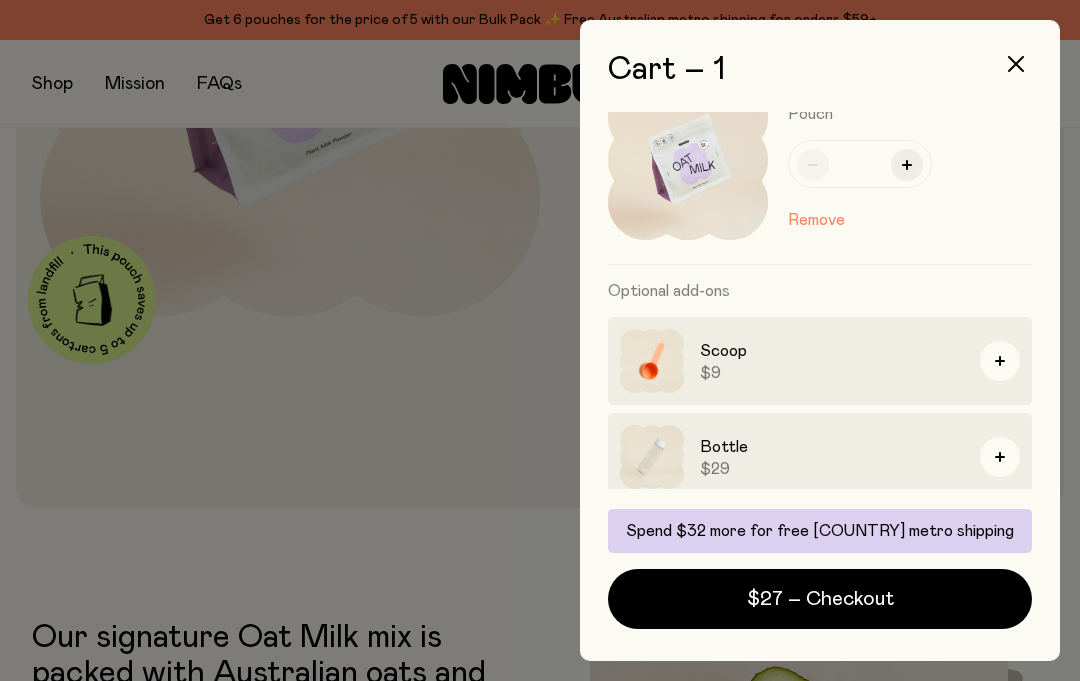 click at bounding box center [1000, 361] 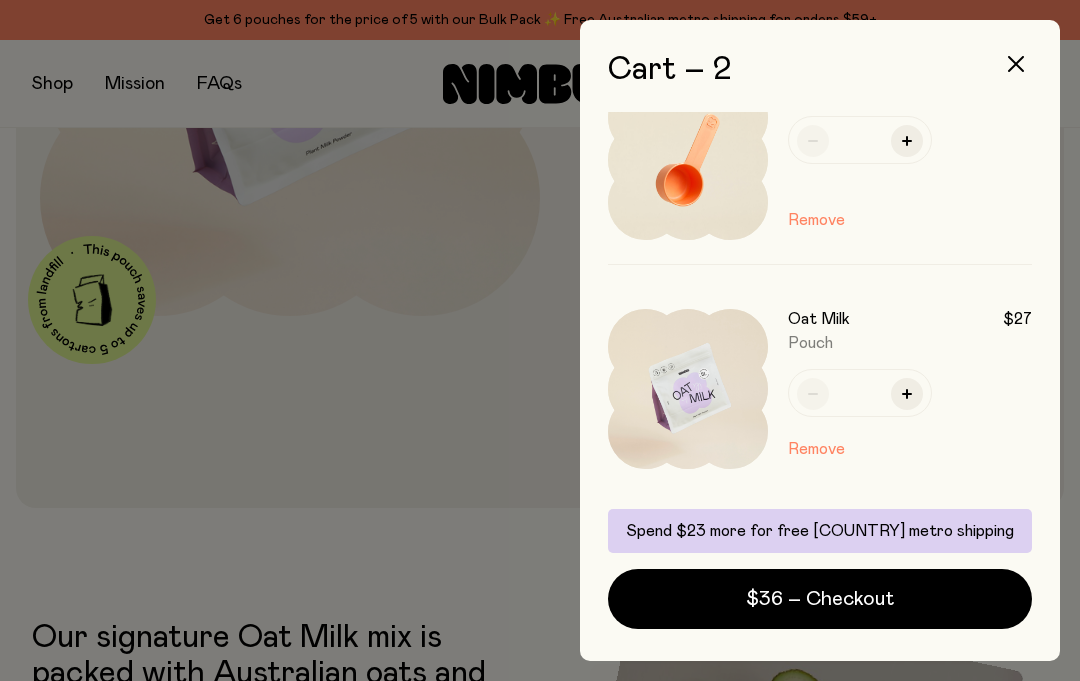 click on "Oat Milk $27 Pouch *  Remove" at bounding box center [910, 389] 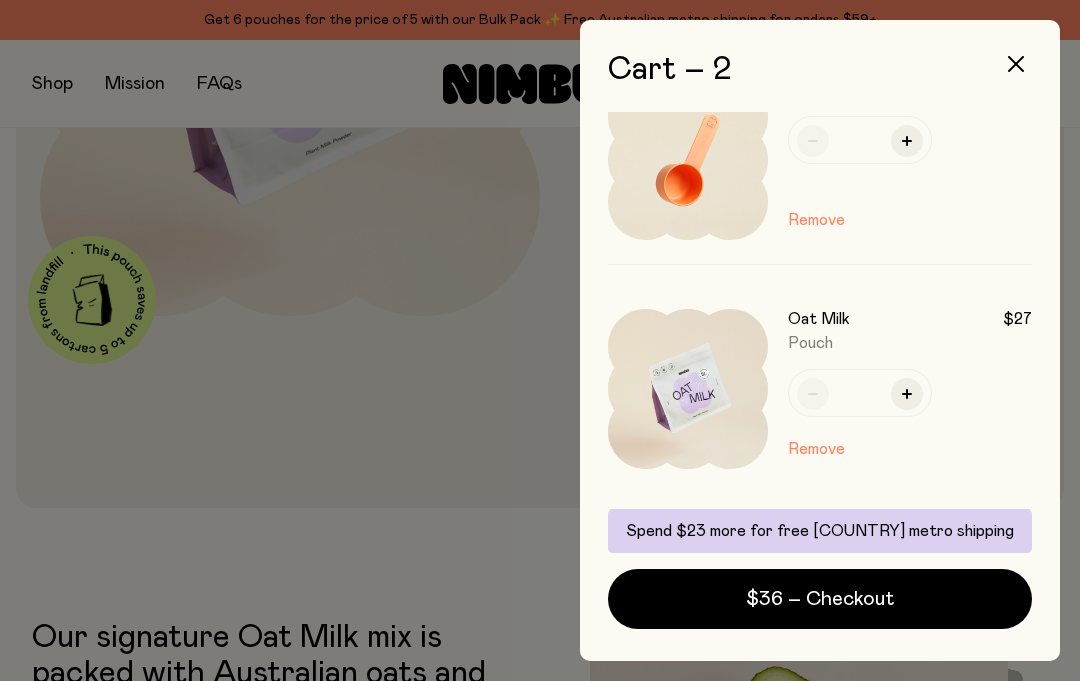 click at bounding box center [907, 141] 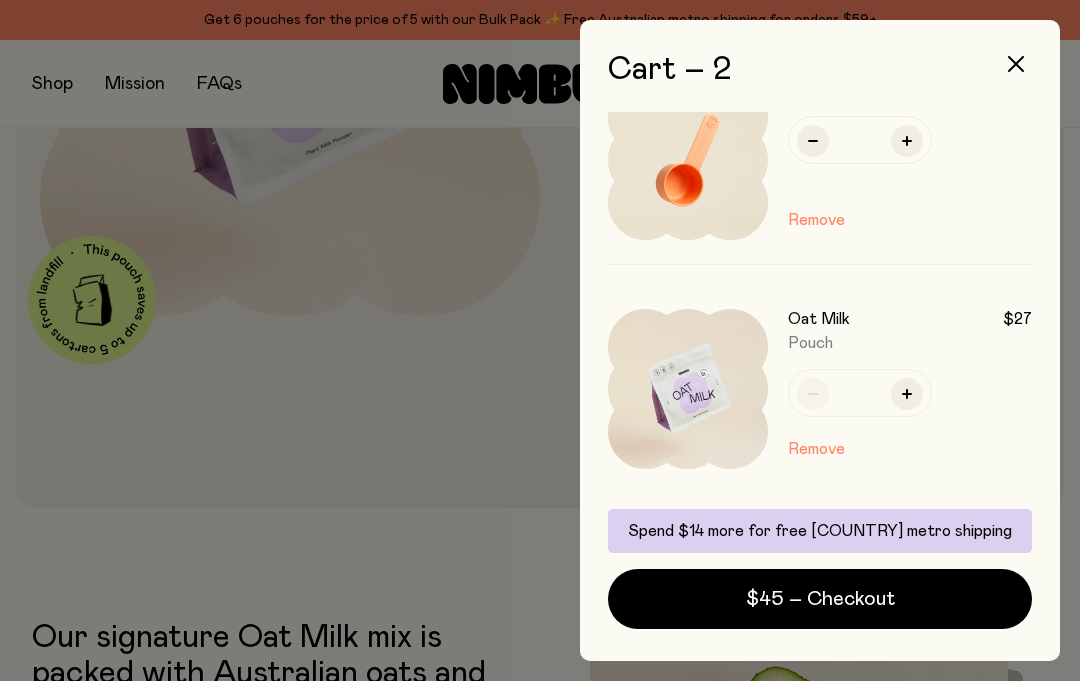 click at bounding box center (1016, 64) 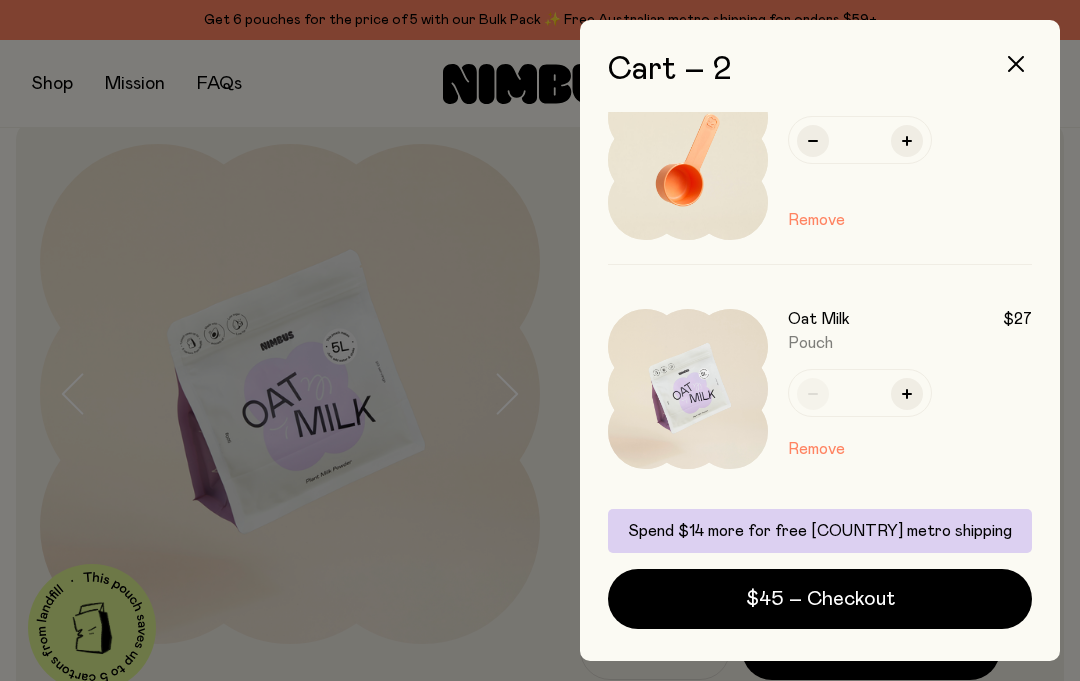 scroll, scrollTop: 352, scrollLeft: 0, axis: vertical 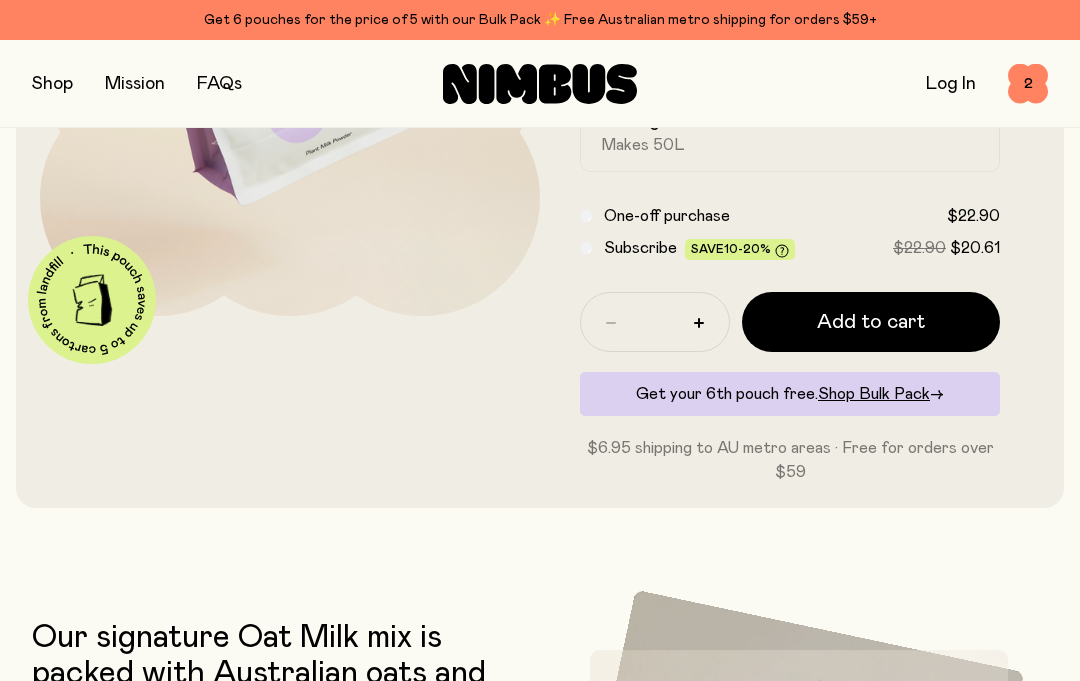 click on "2" at bounding box center [1028, 84] 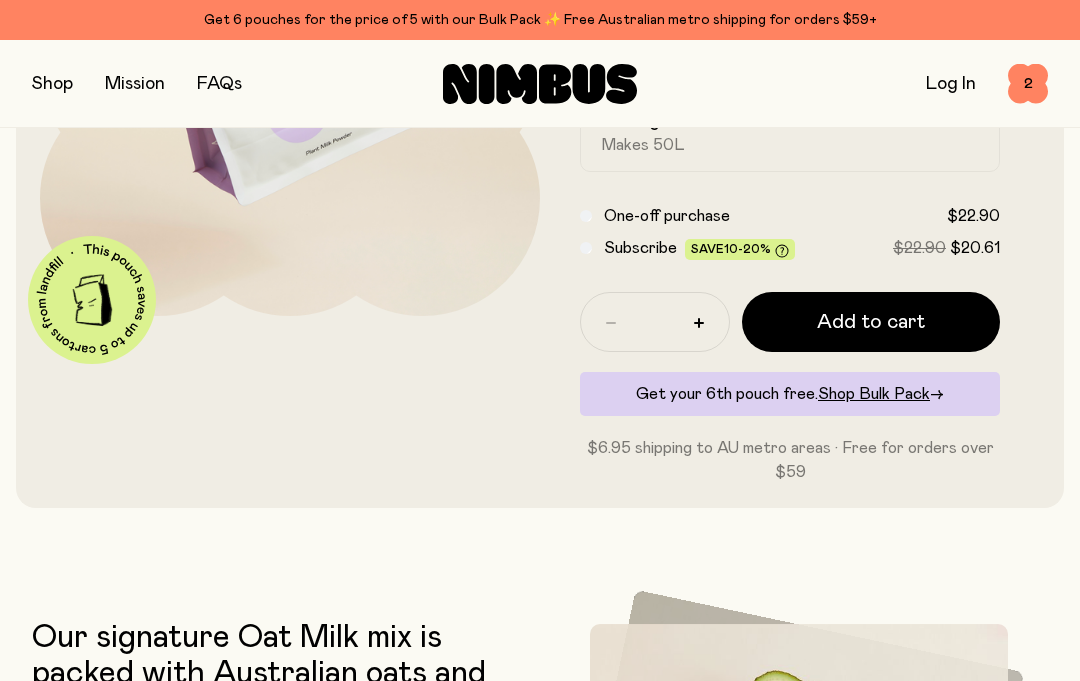 scroll, scrollTop: 89, scrollLeft: 0, axis: vertical 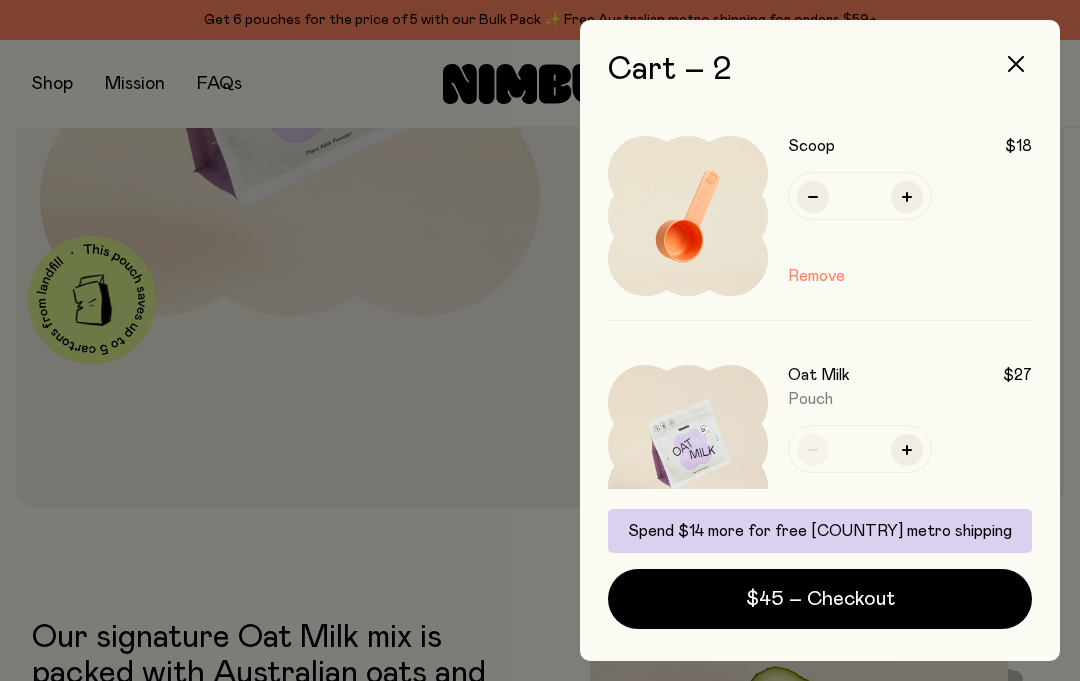 click 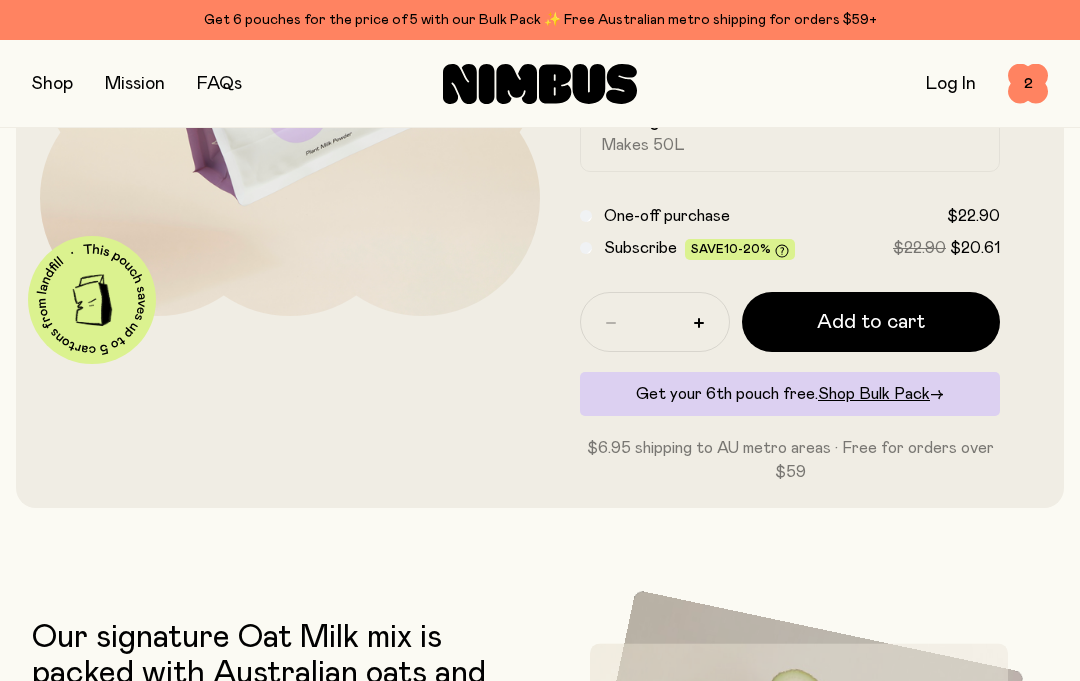click on "2" at bounding box center (1028, 84) 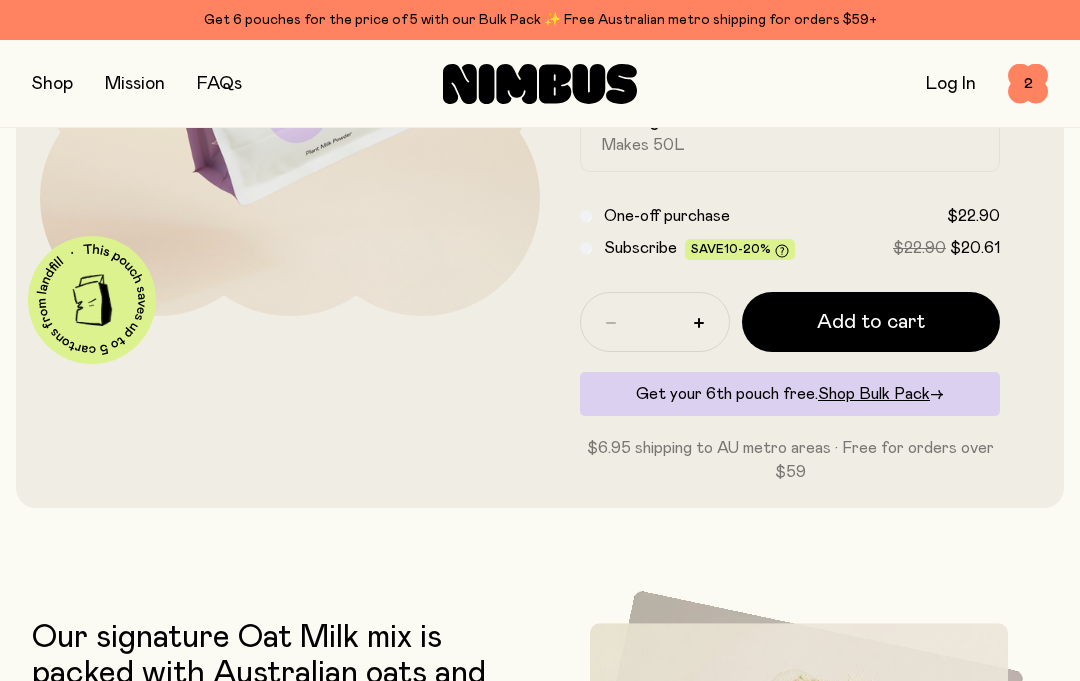 scroll, scrollTop: 89, scrollLeft: 0, axis: vertical 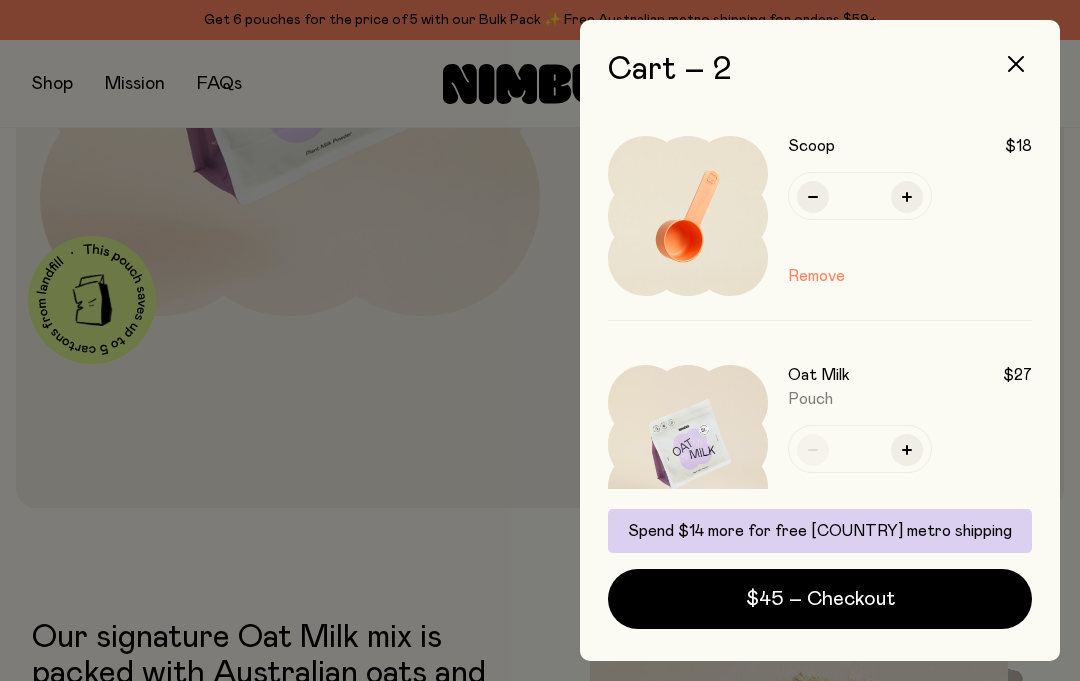 click 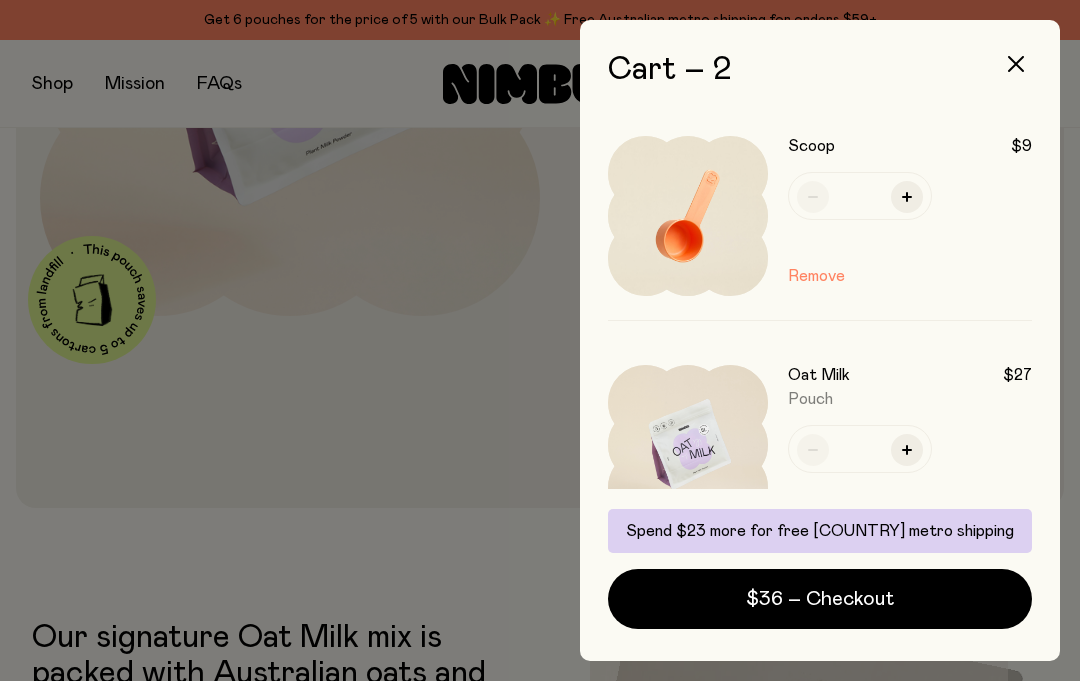 click on "Remove" at bounding box center (816, 276) 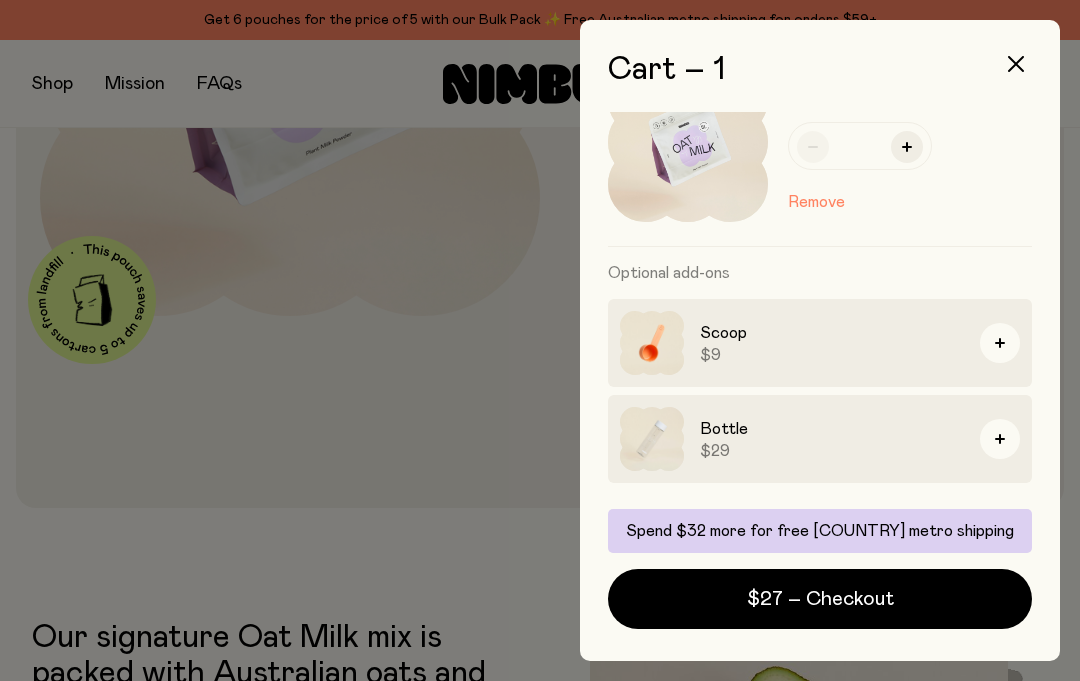 scroll, scrollTop: 83, scrollLeft: 0, axis: vertical 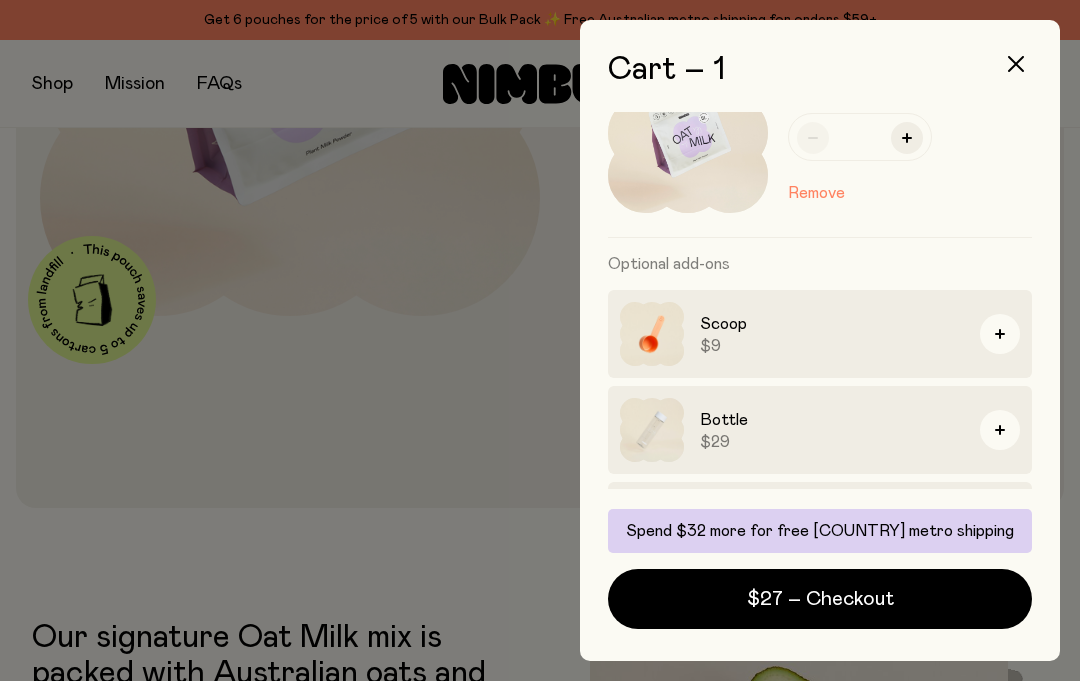 click on "$27 – Checkout" at bounding box center [820, 599] 